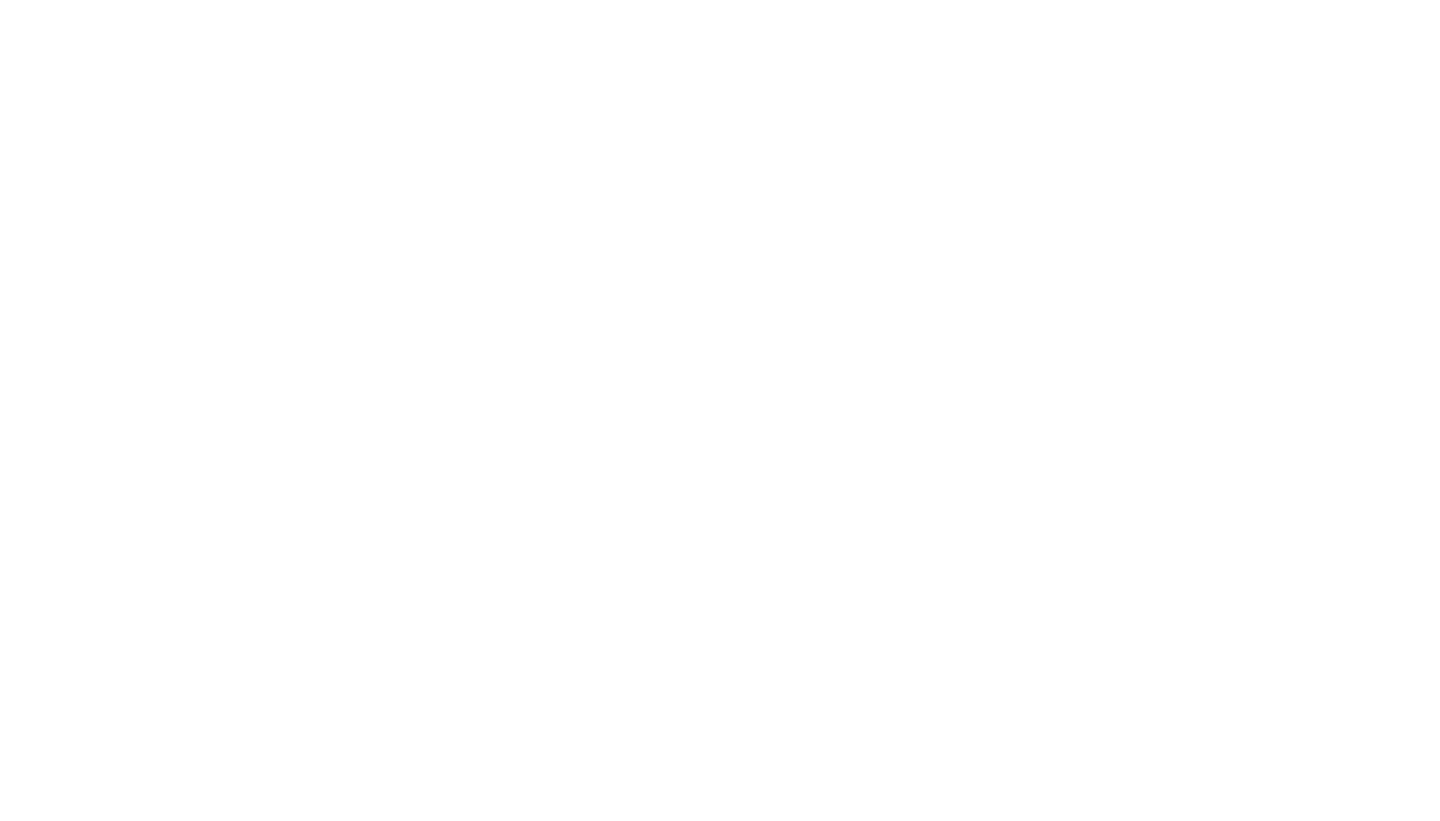 scroll, scrollTop: 0, scrollLeft: 0, axis: both 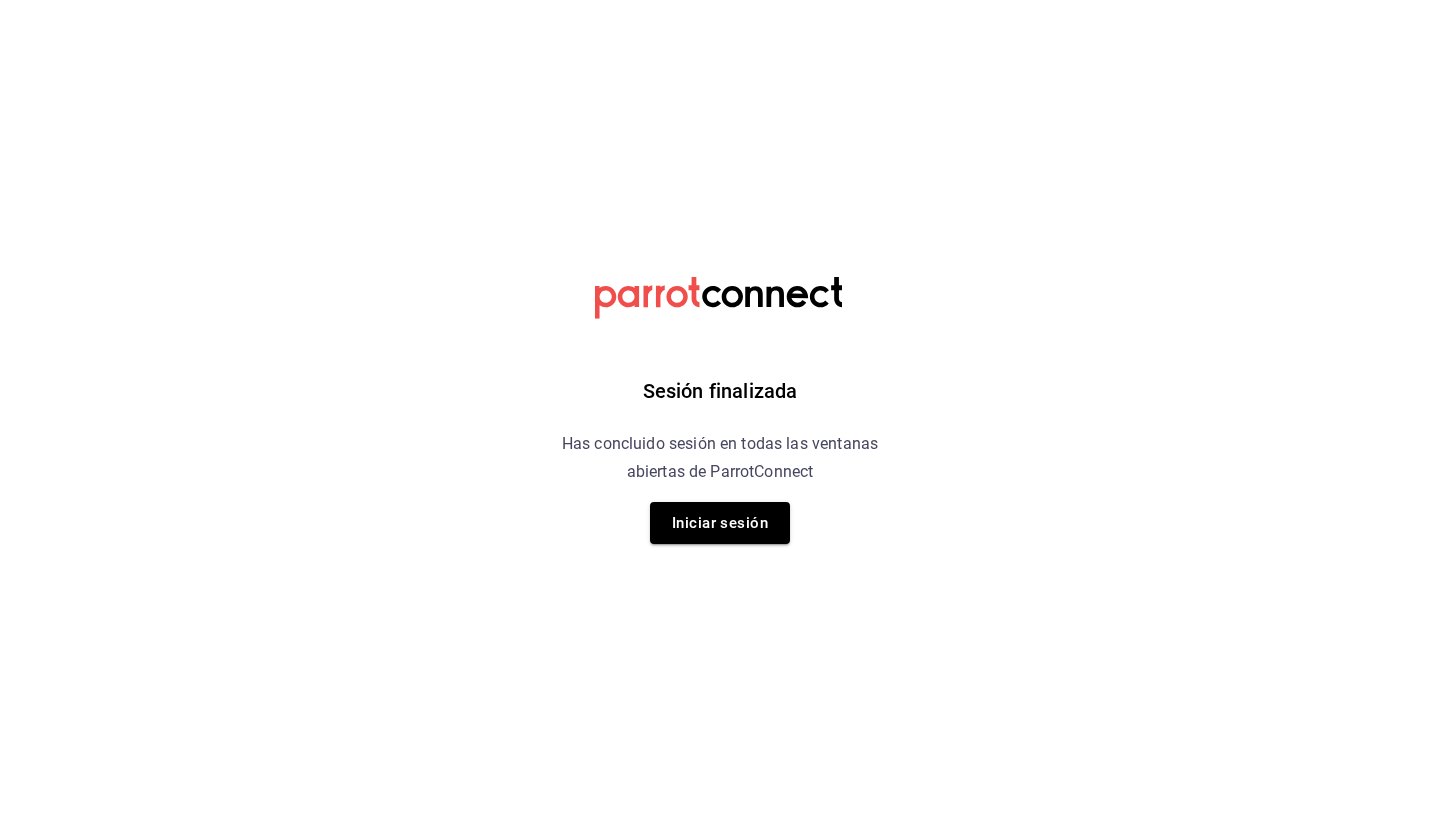 click on "Sesión finalizada Has concluido sesión en todas las ventanas abiertas de ParrotConnect Iniciar sesión" at bounding box center [720, 410] 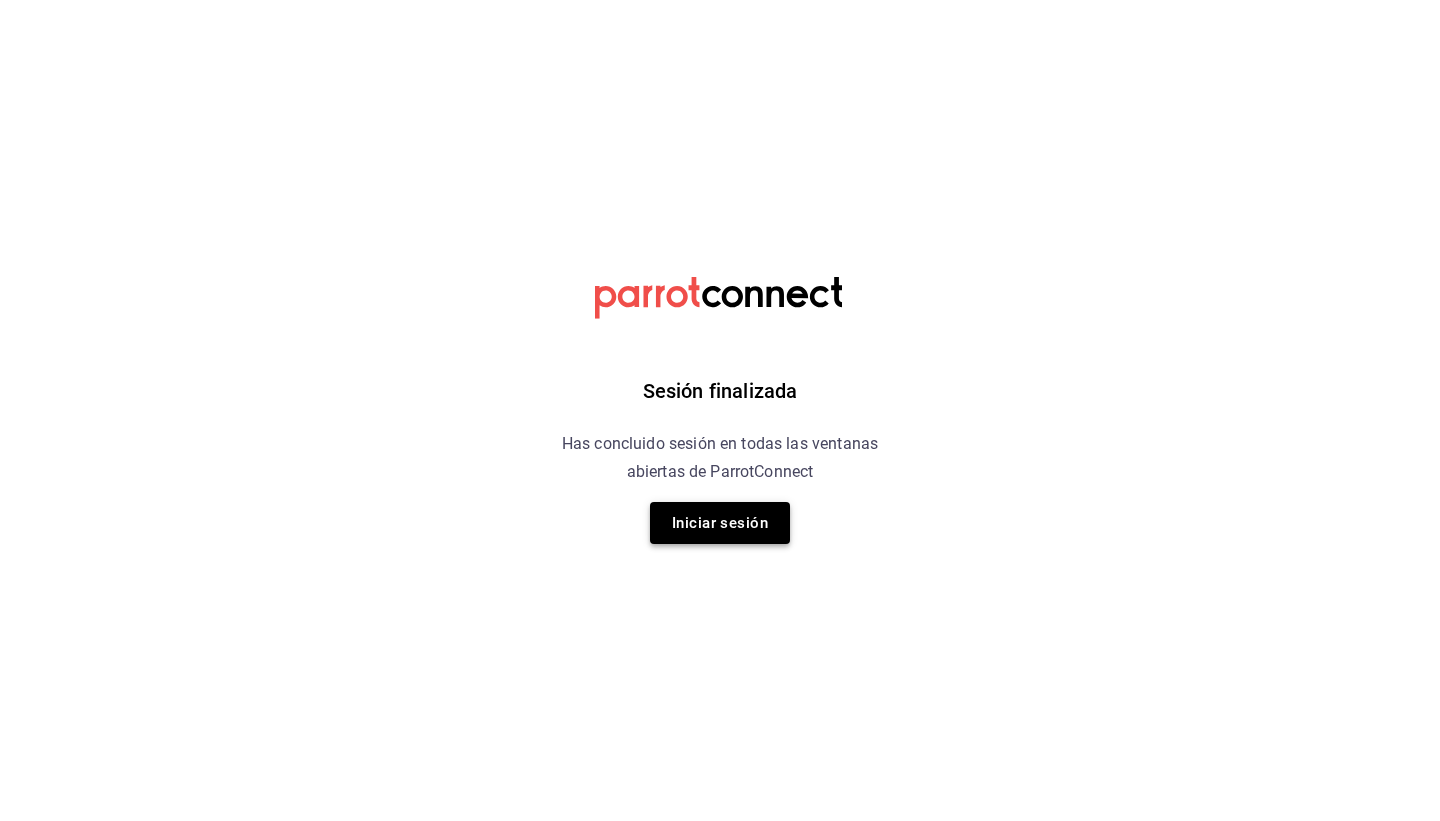 click on "Iniciar sesión" at bounding box center (720, 523) 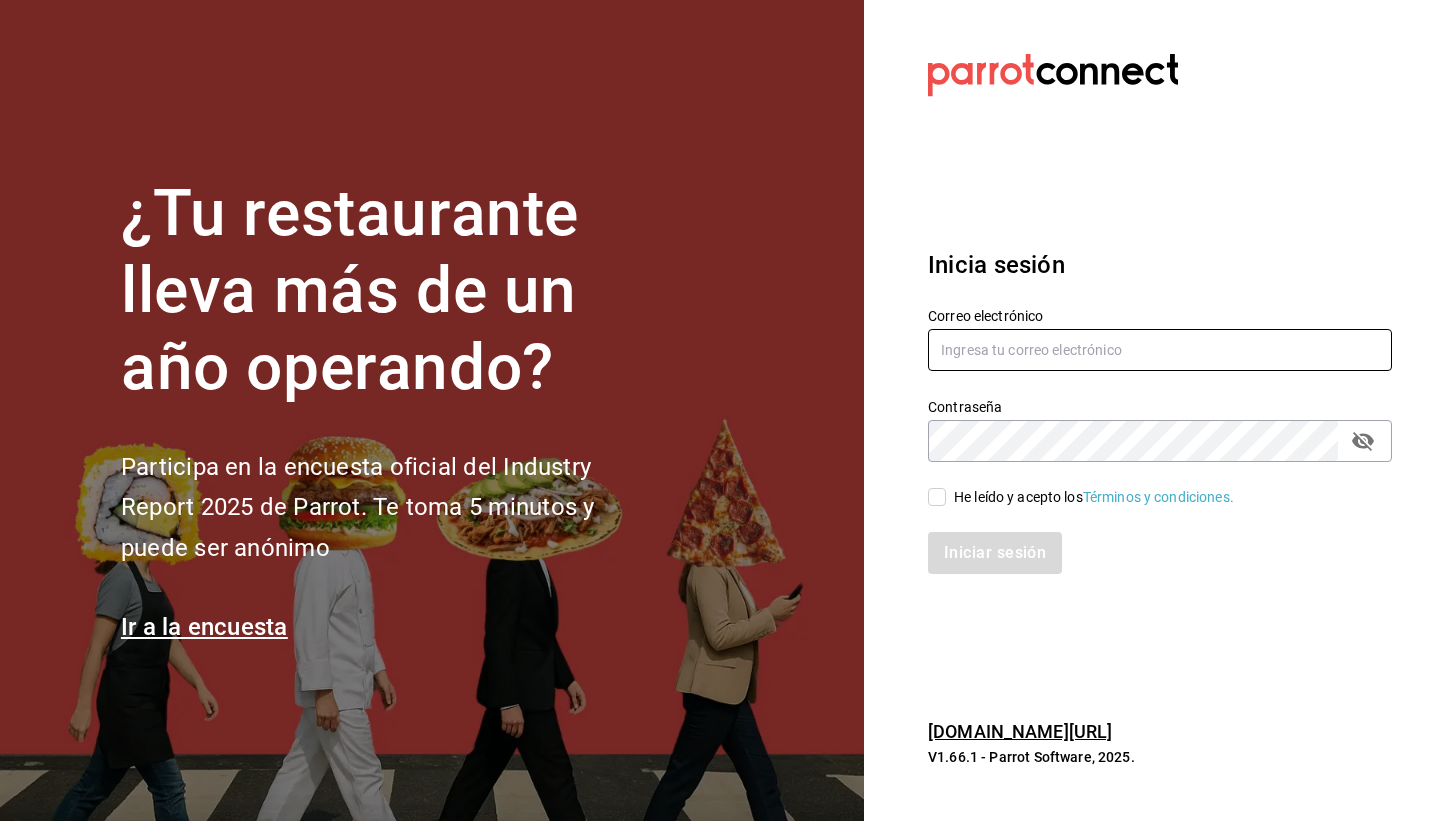 type on "Lacochinitadela60@gmail.com" 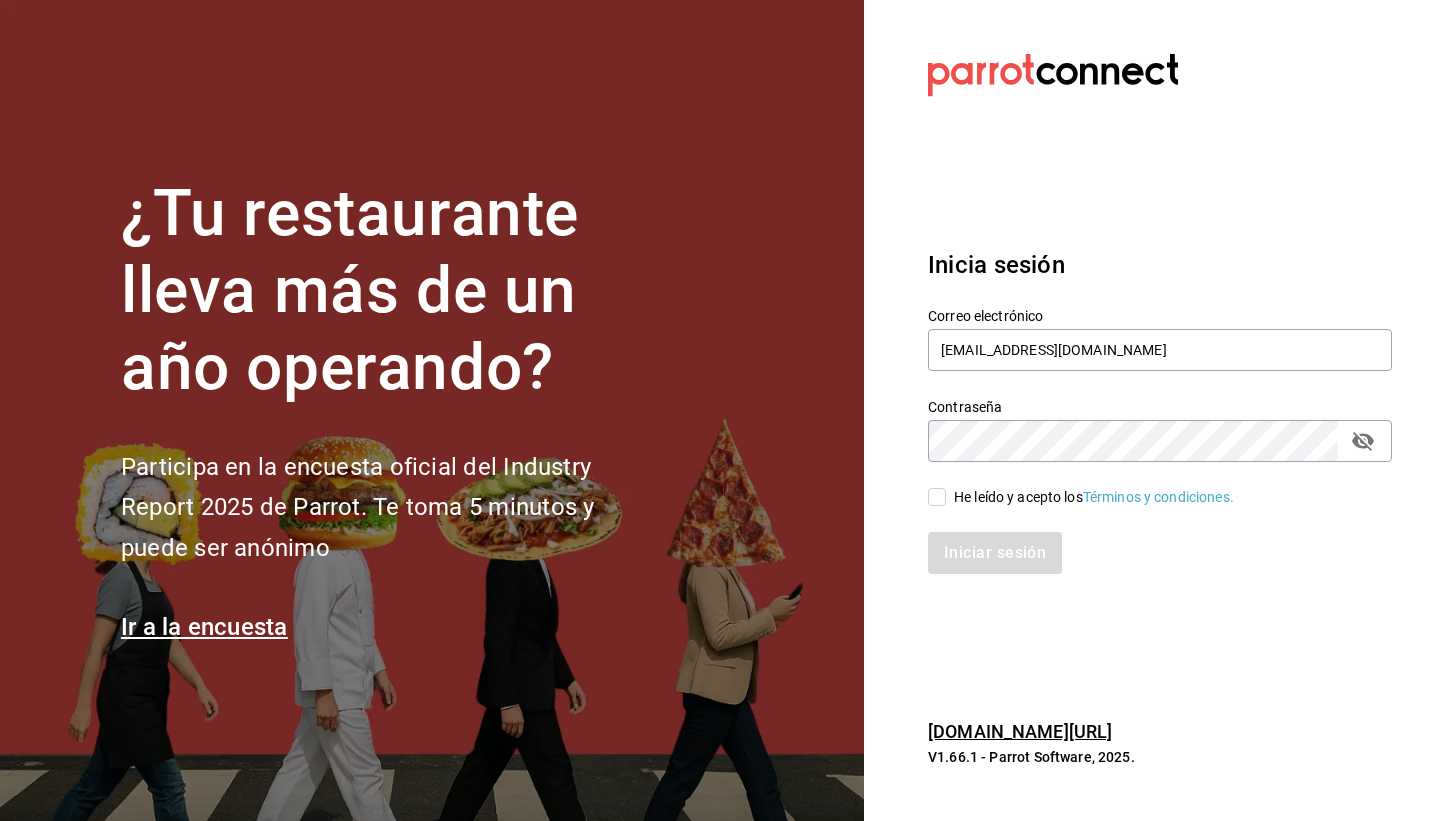 click on "He leído y acepto los  Términos y condiciones." at bounding box center [937, 497] 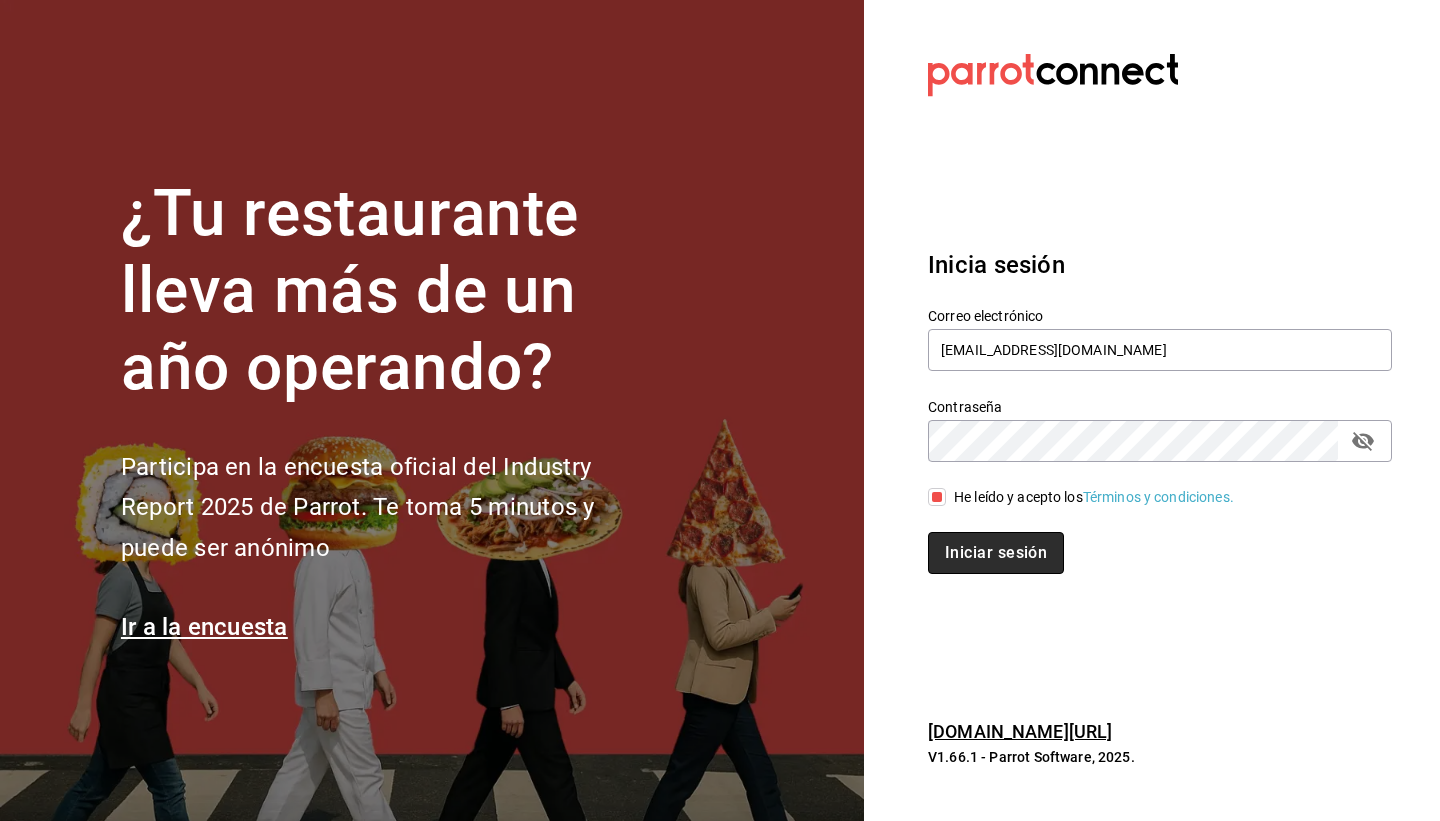 click on "Iniciar sesión" at bounding box center [996, 553] 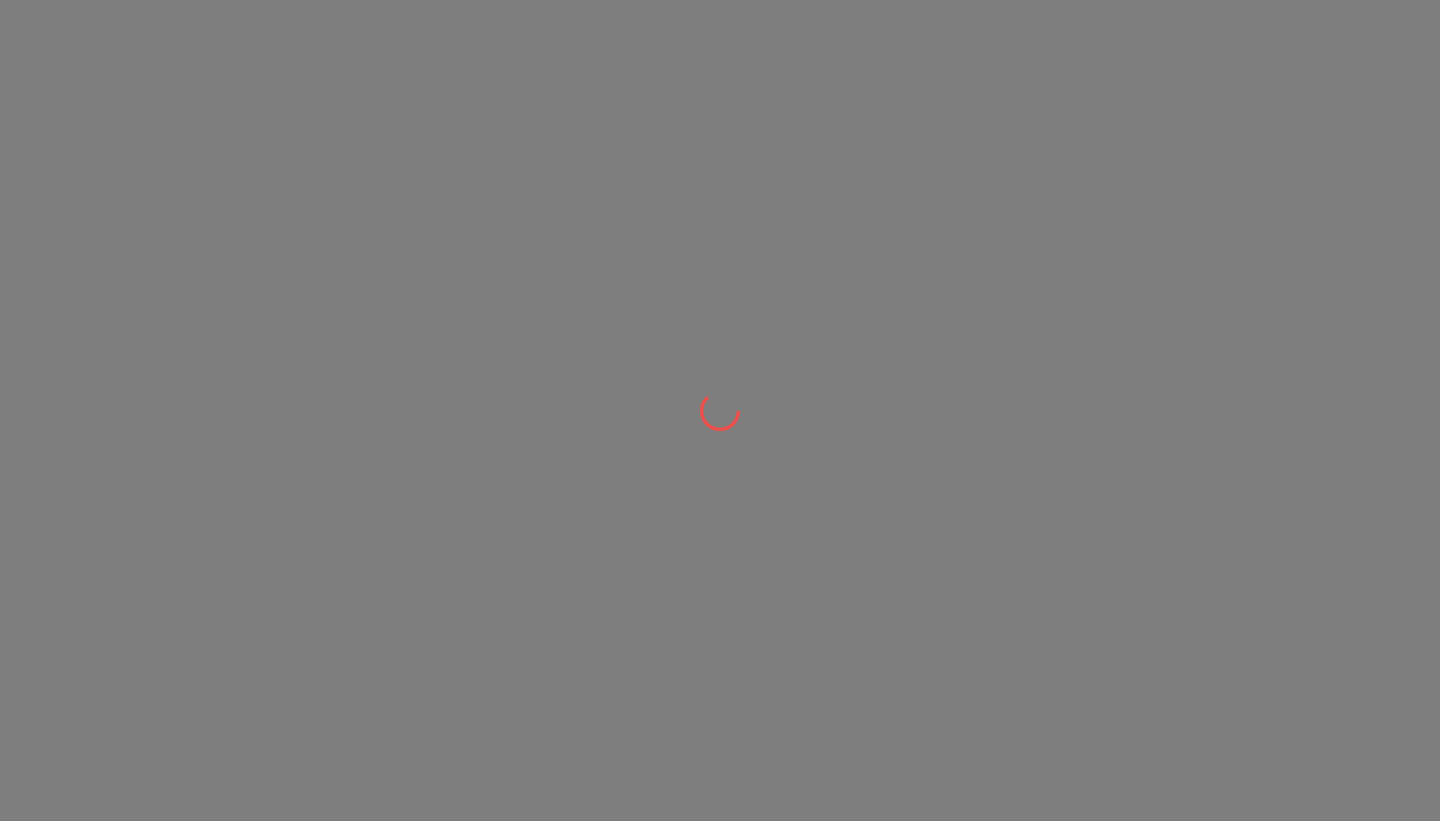 scroll, scrollTop: 0, scrollLeft: 0, axis: both 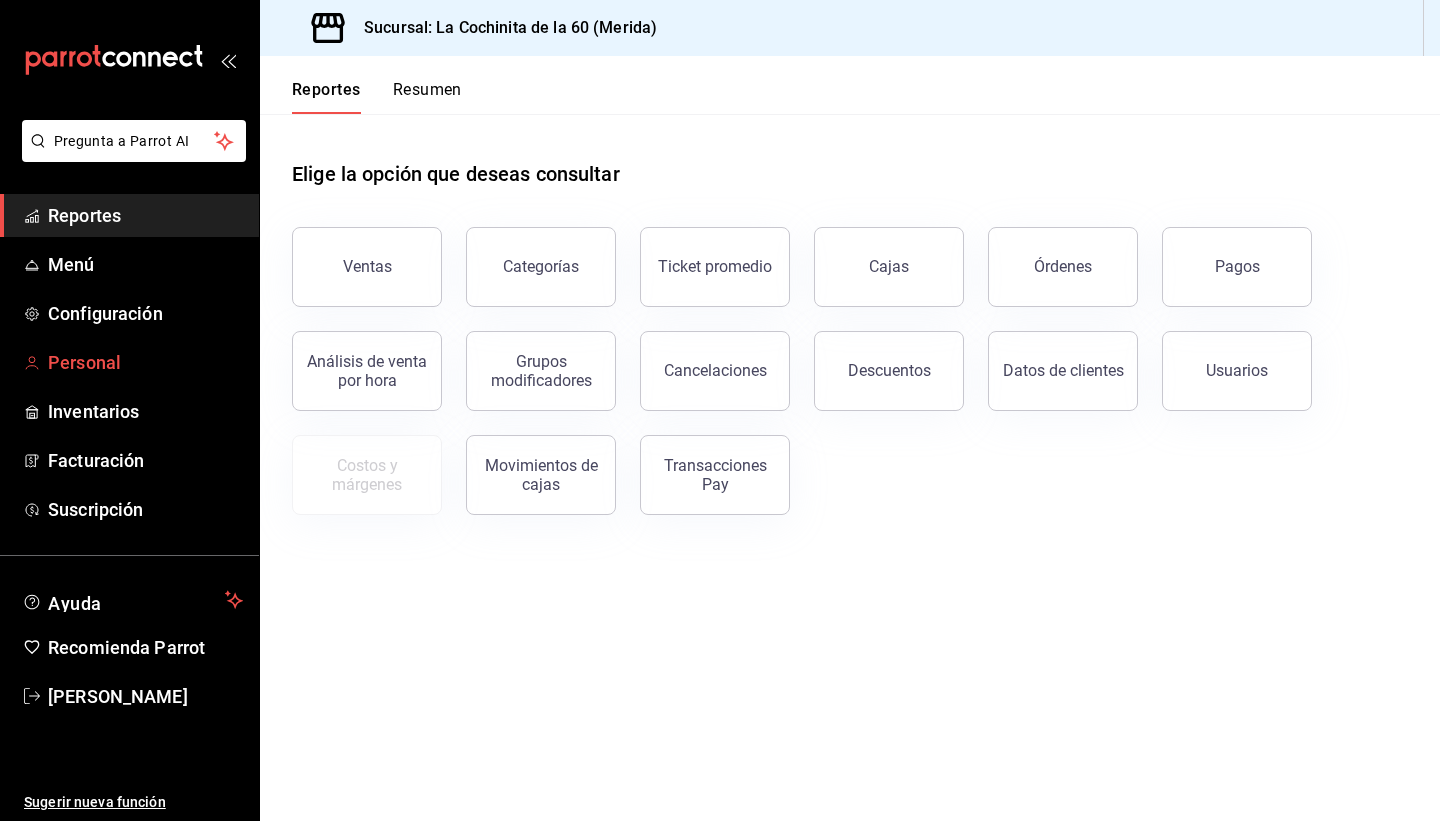 click on "Personal" at bounding box center [145, 362] 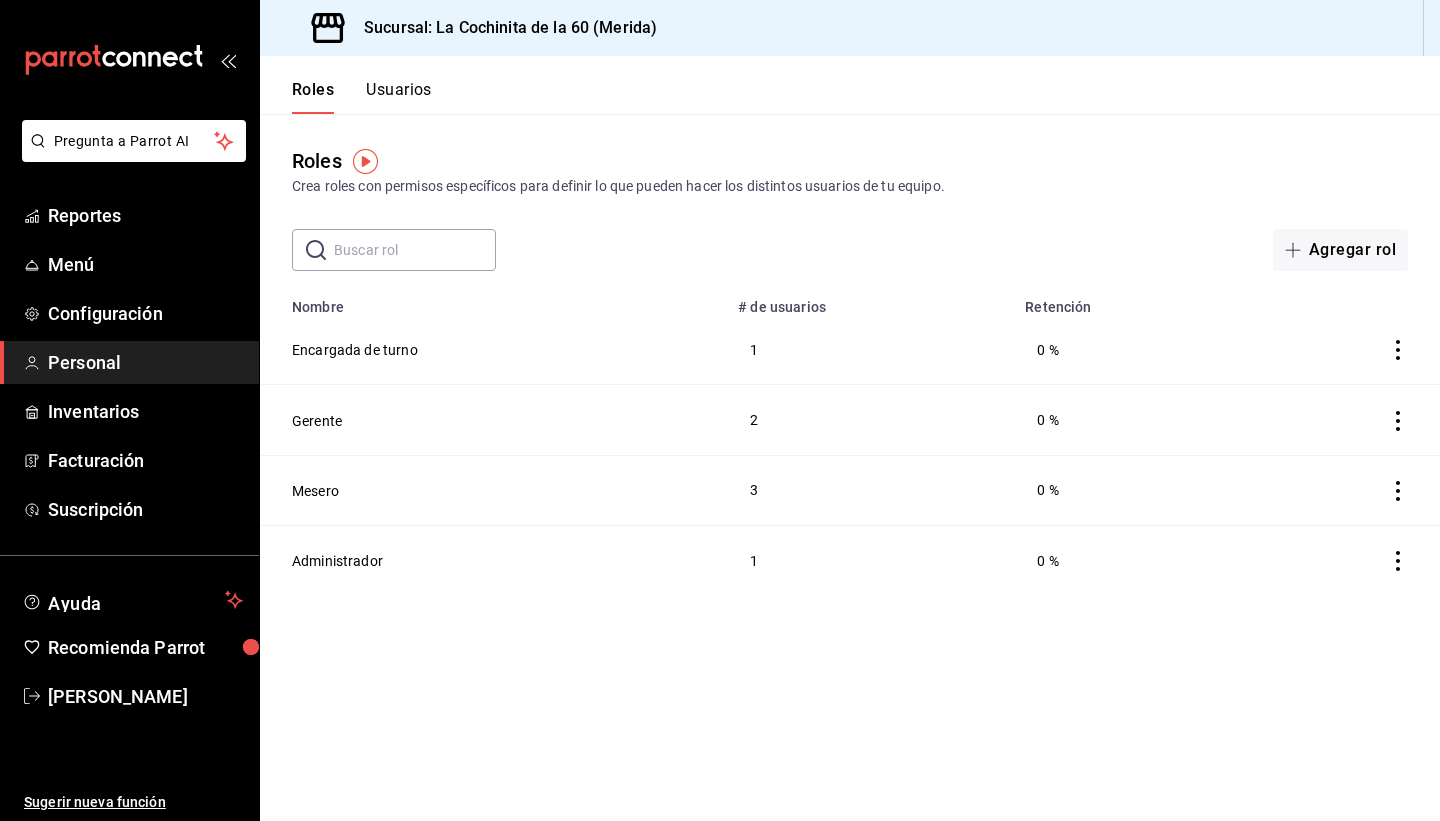 click on "Usuarios" at bounding box center (399, 97) 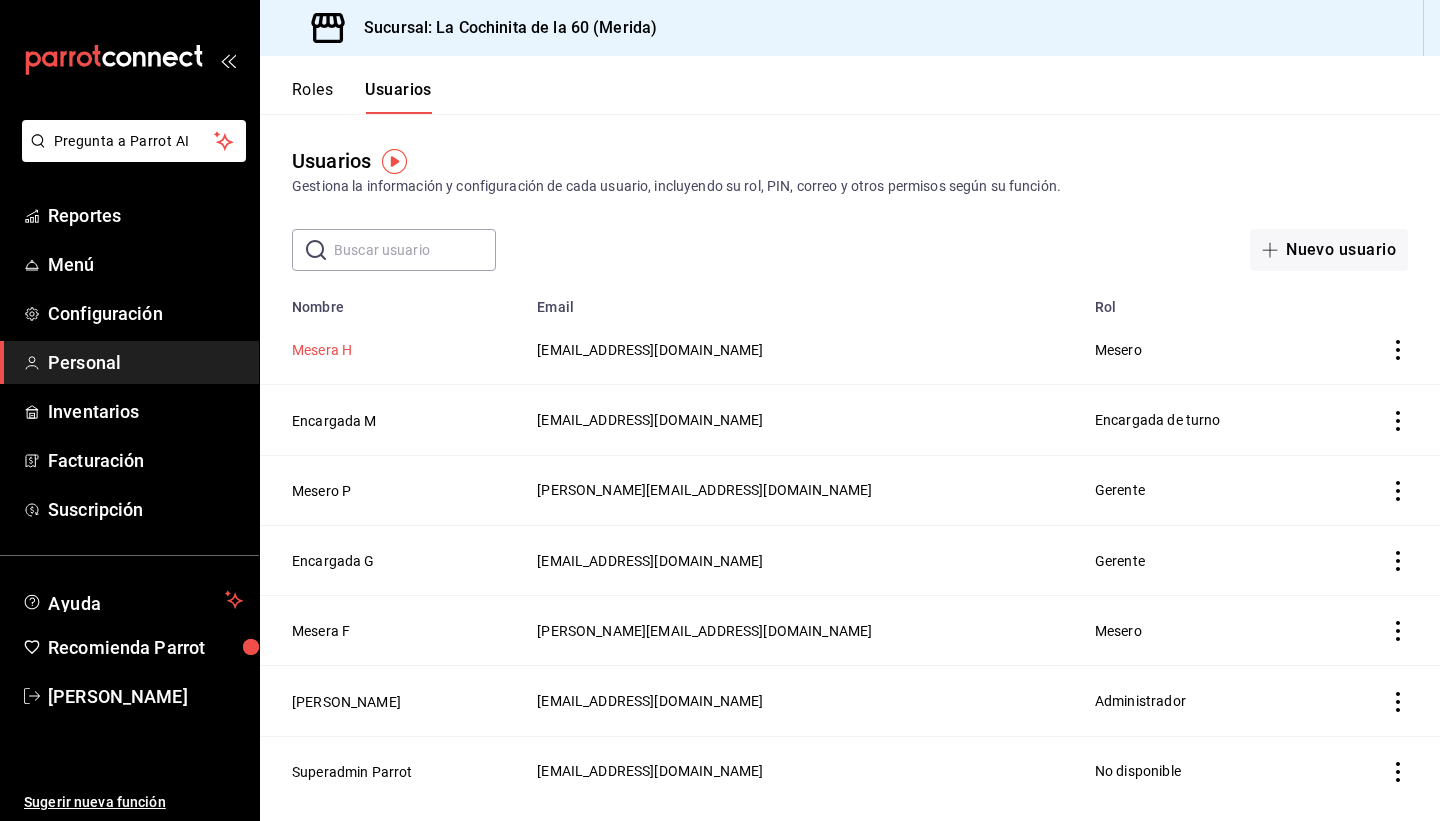 click on "Mesera H" at bounding box center (322, 350) 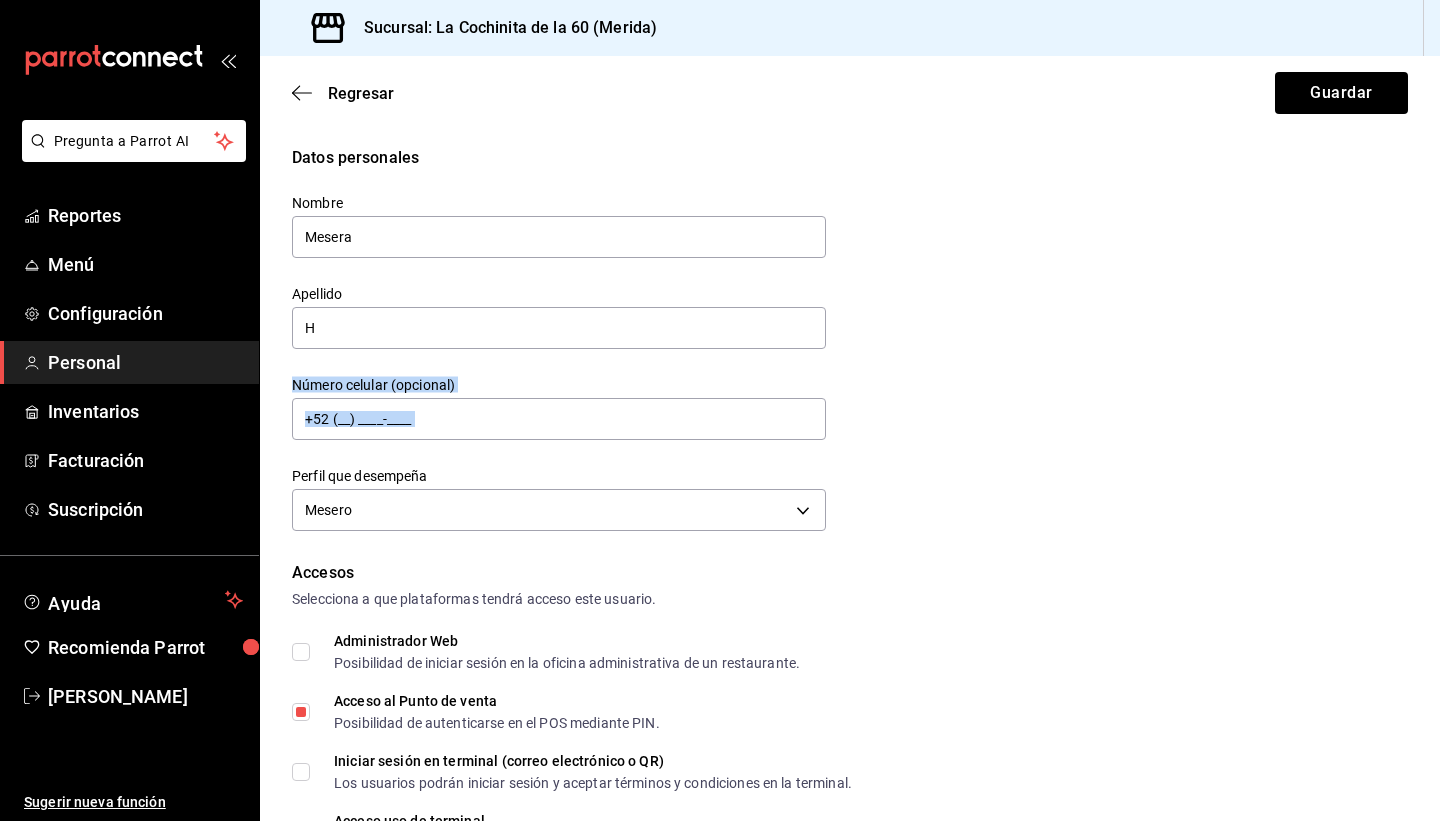 drag, startPoint x: 1435, startPoint y: 366, endPoint x: 1429, endPoint y: 457, distance: 91.197586 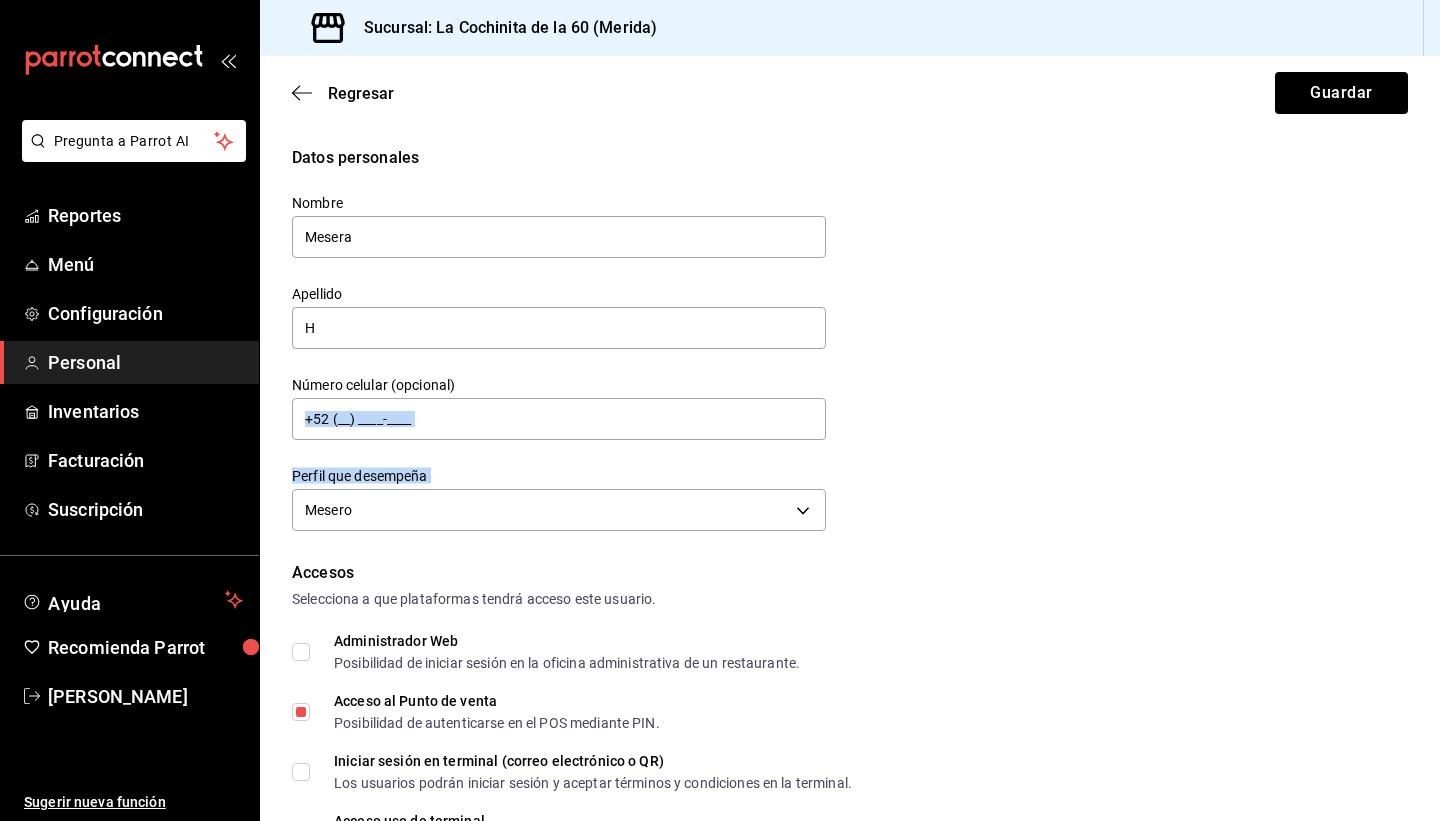 drag, startPoint x: 1431, startPoint y: 403, endPoint x: 1429, endPoint y: 483, distance: 80.024994 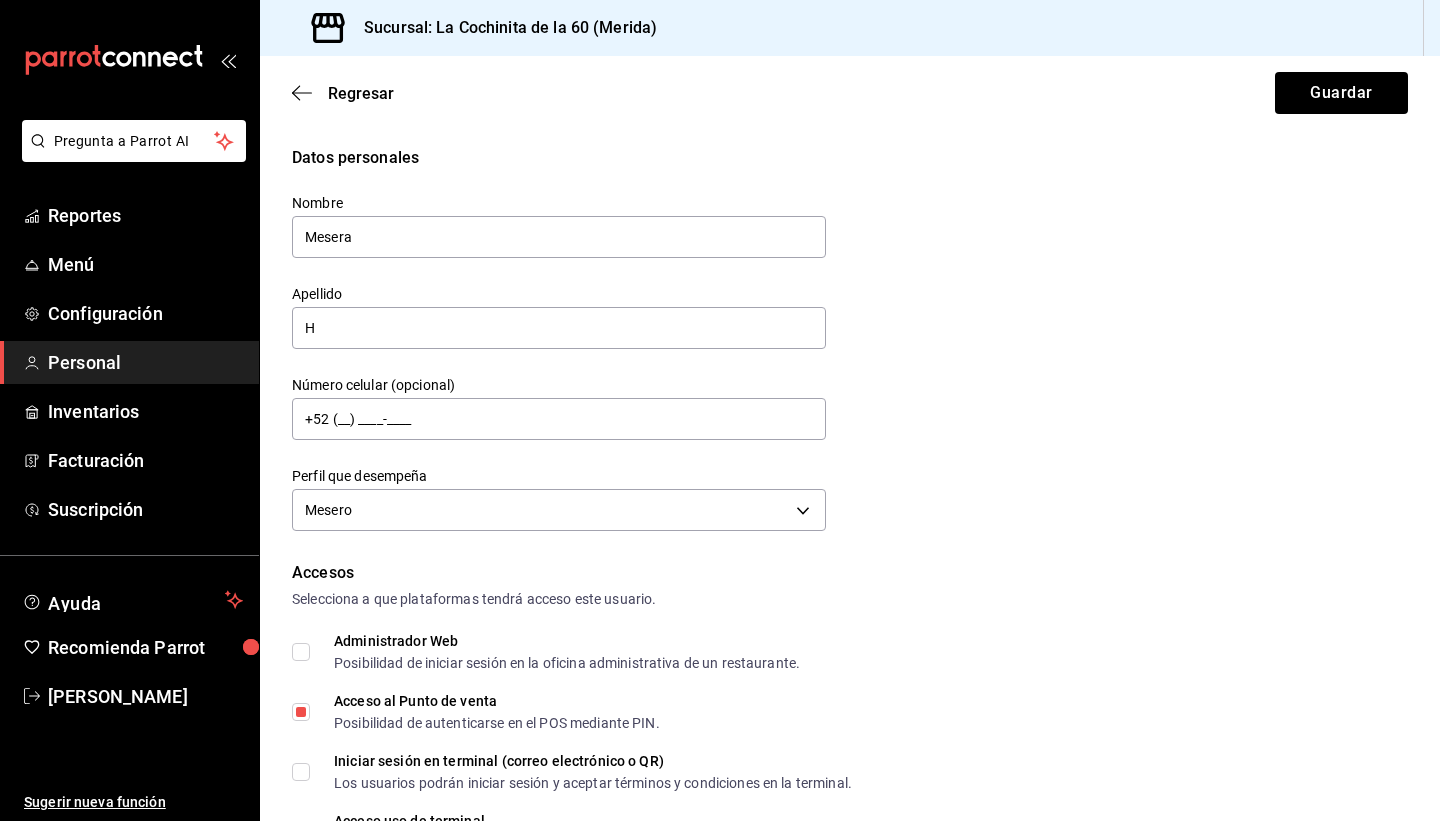 click on "Datos personales Nombre Mesera Apellido H Número celular (opcional) +52 (__) ____-____ Perfil que desempeña Mesero WAITER" at bounding box center [850, 341] 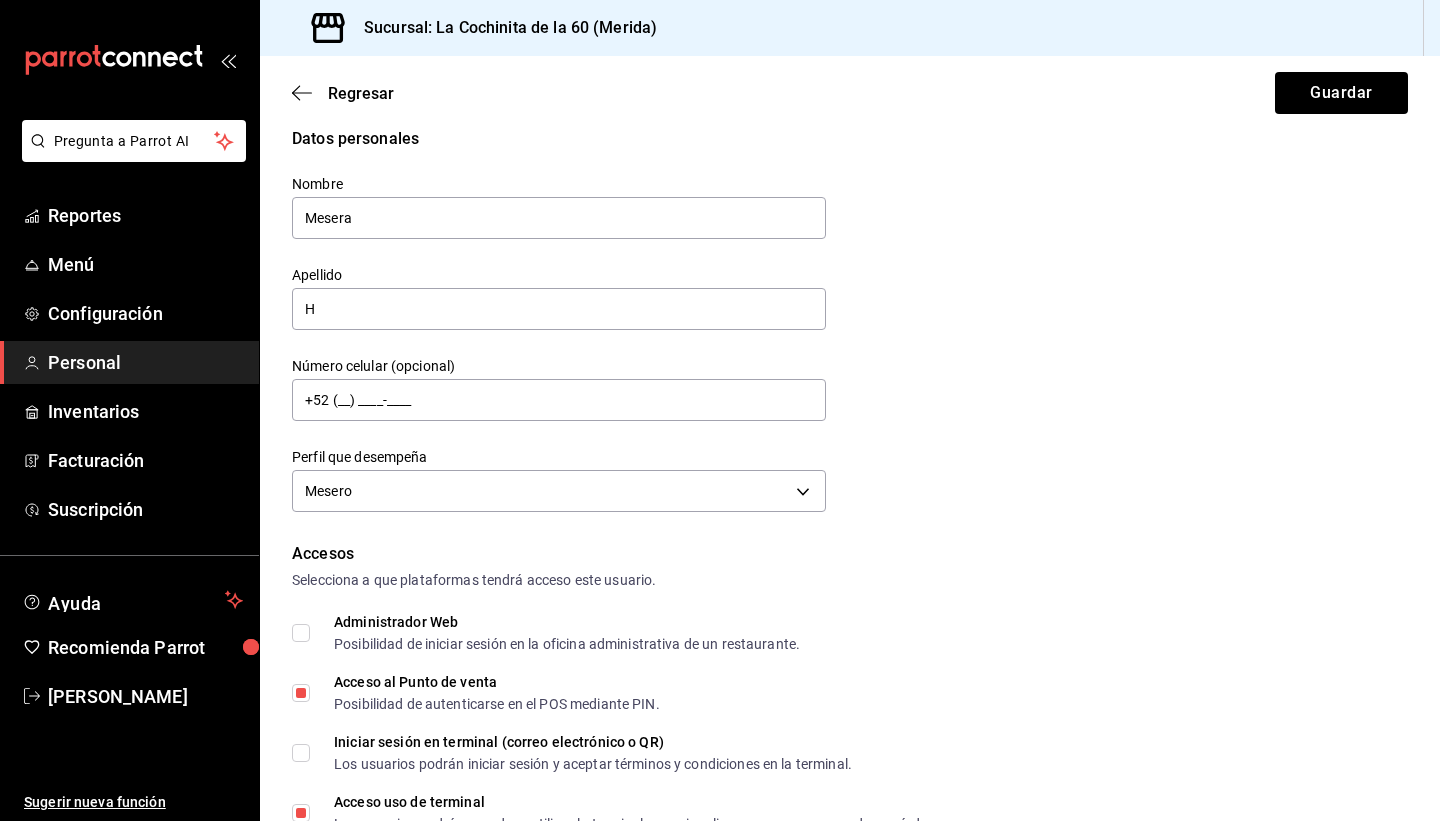 scroll, scrollTop: 0, scrollLeft: 0, axis: both 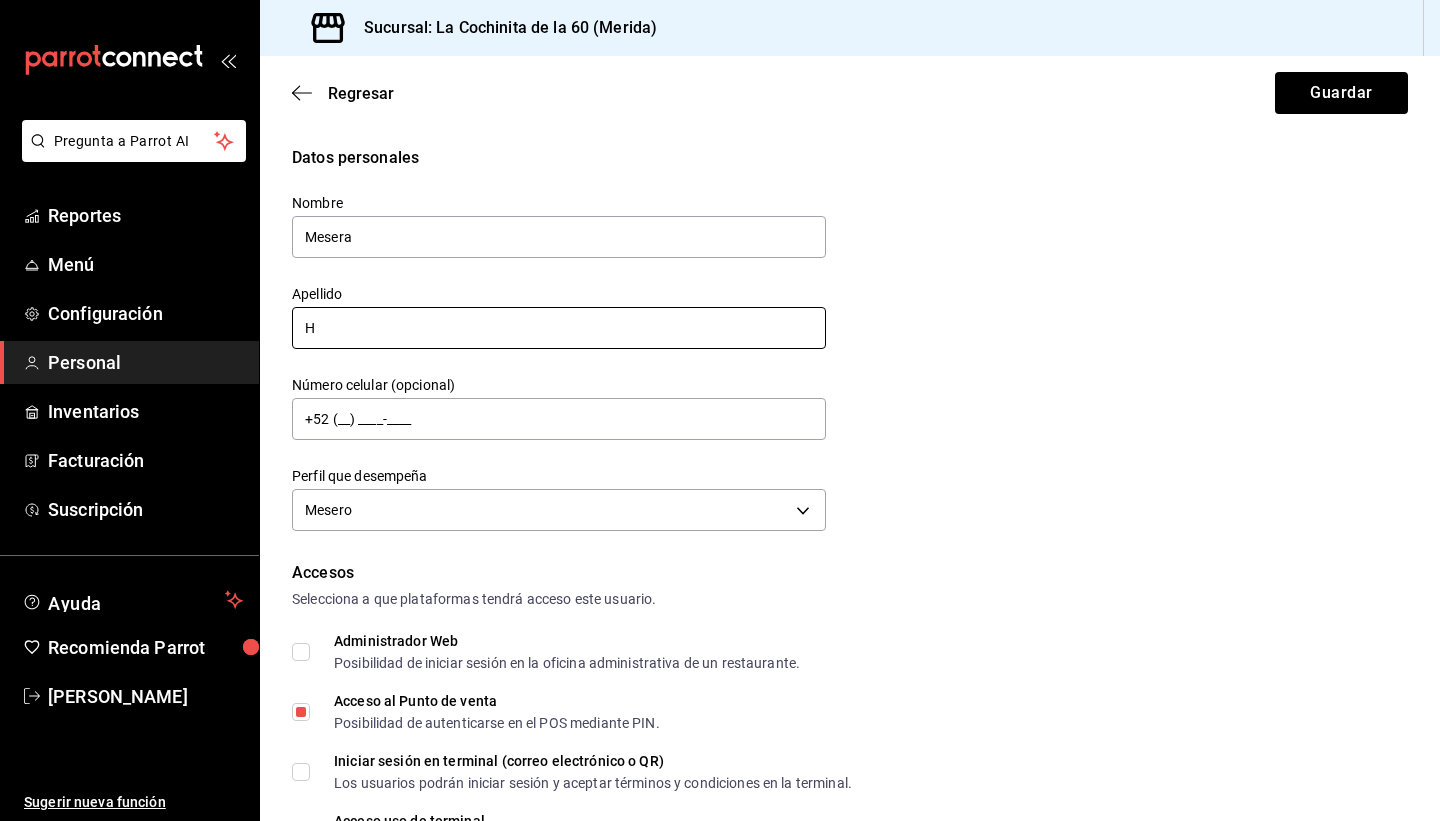 drag, startPoint x: 325, startPoint y: 333, endPoint x: 279, endPoint y: 327, distance: 46.389652 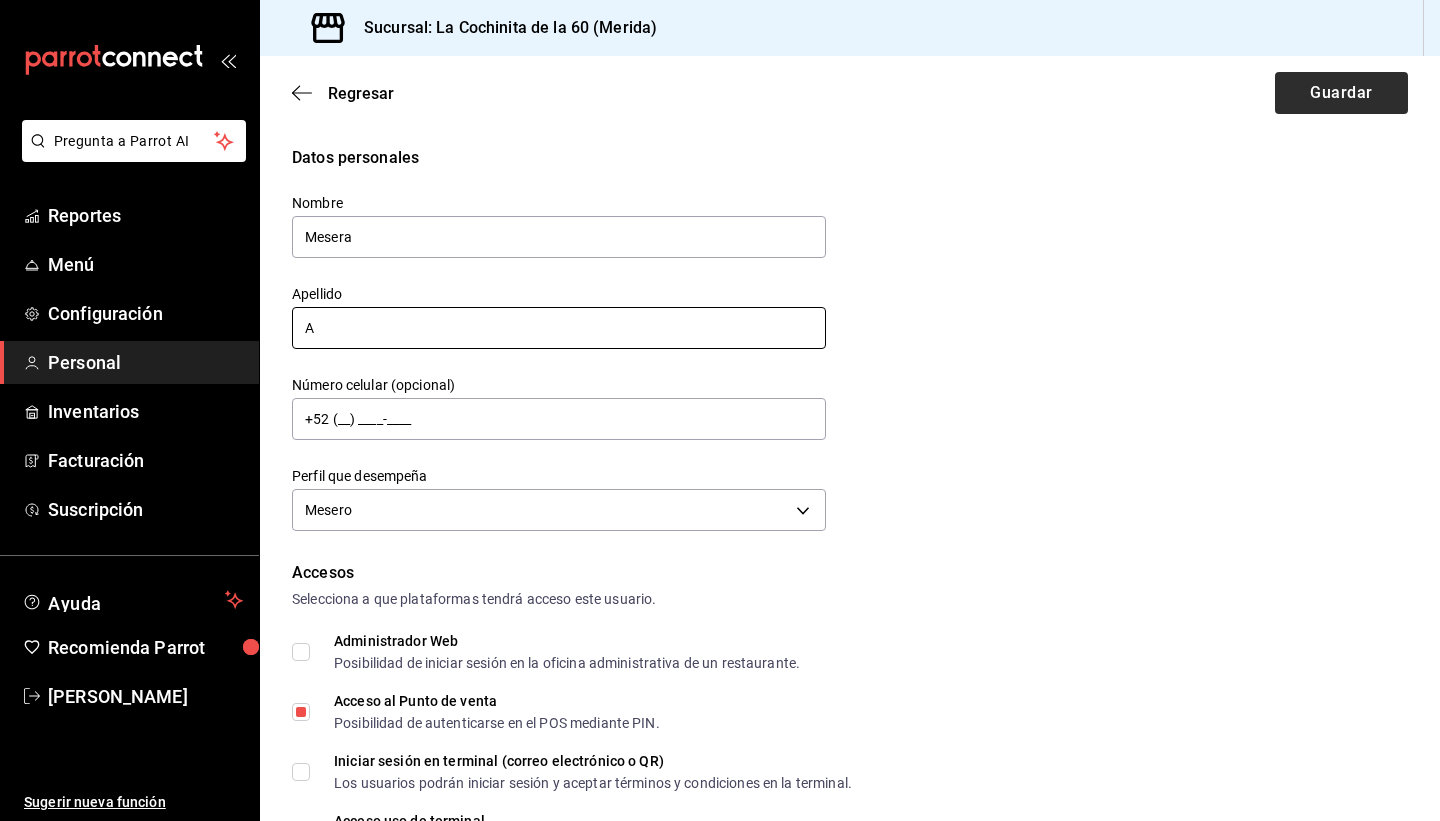 type on "A" 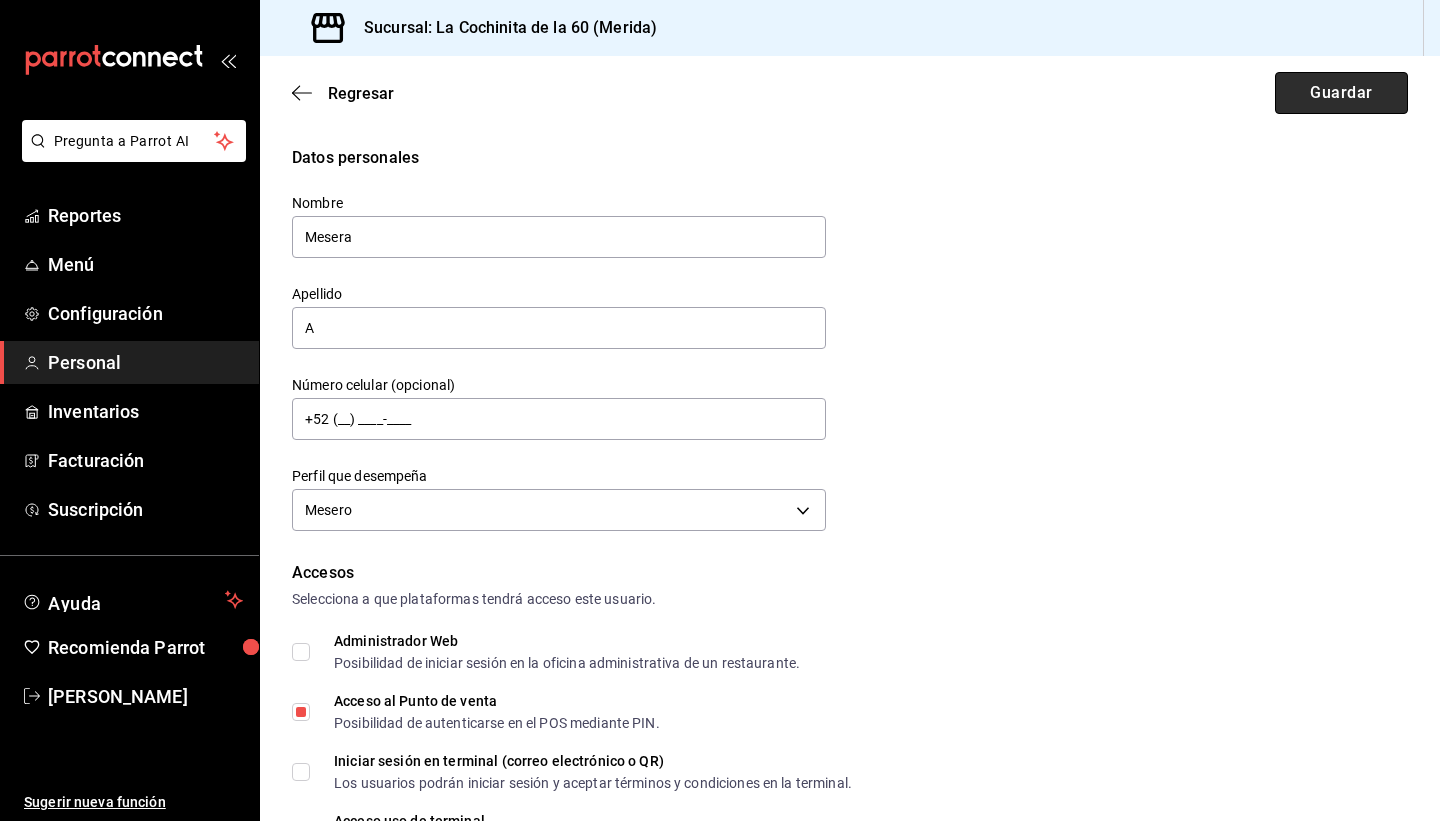 click on "Guardar" at bounding box center (1341, 93) 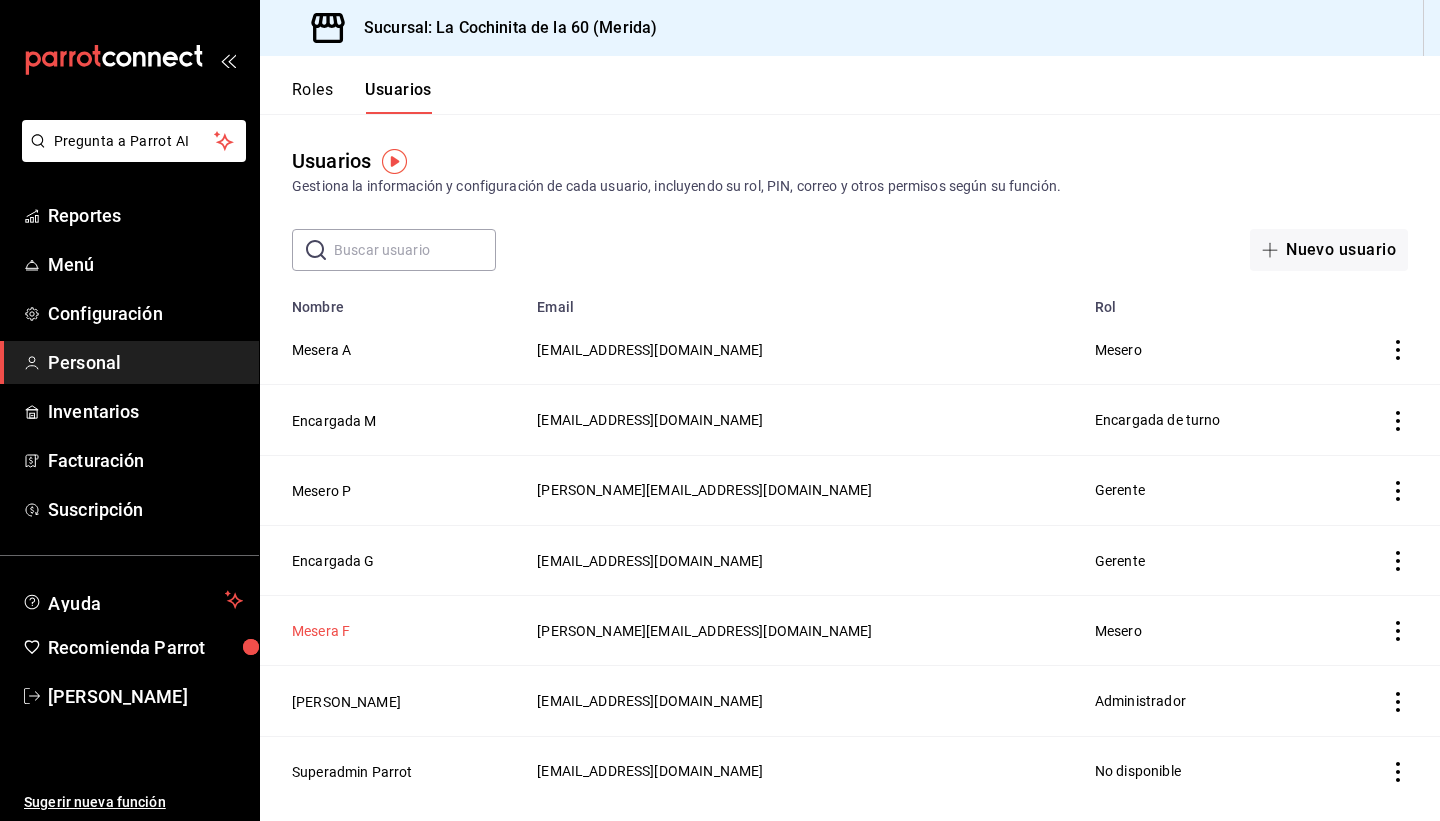 click on "Mesera F" at bounding box center (321, 631) 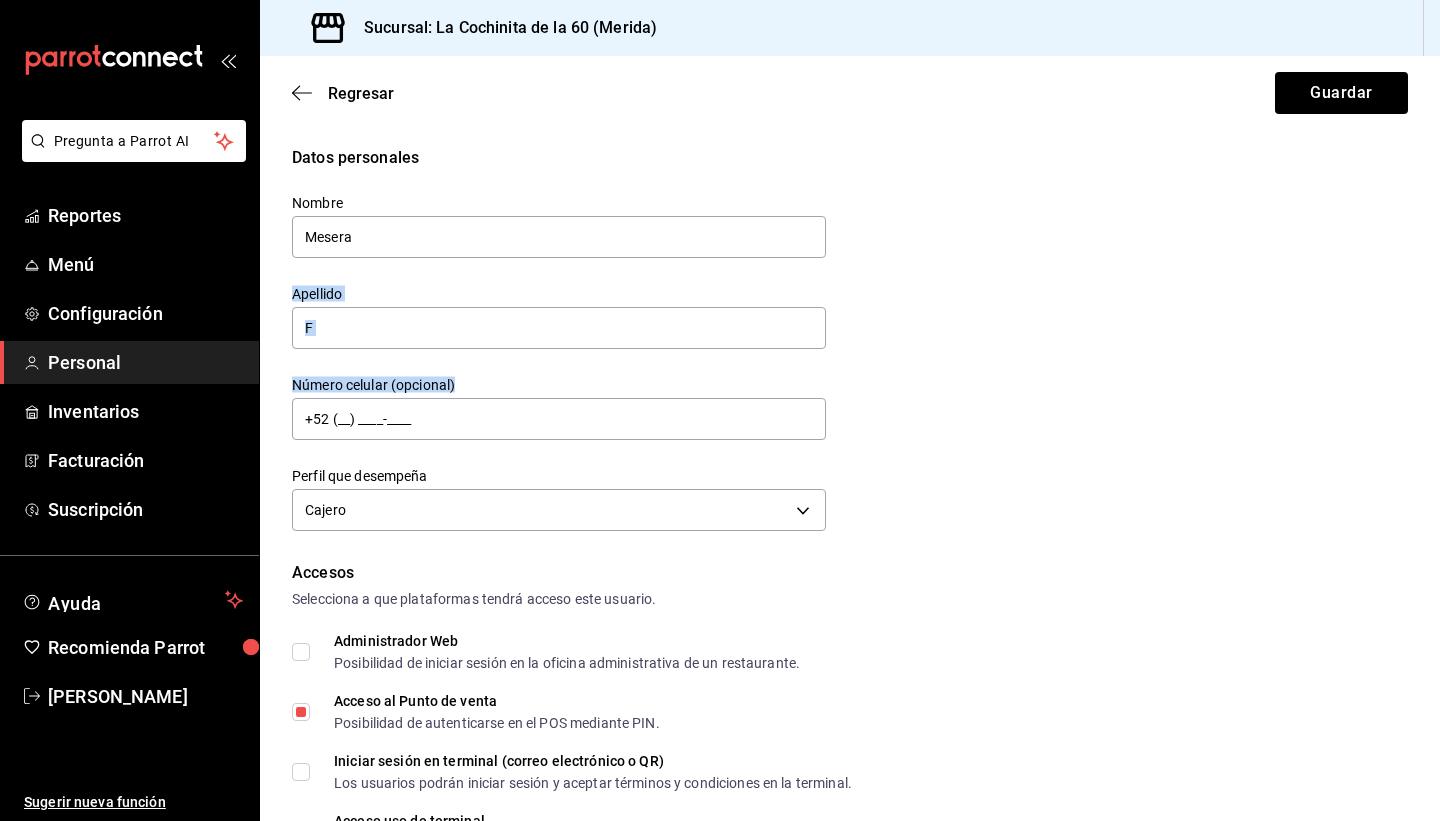 drag, startPoint x: 1434, startPoint y: 278, endPoint x: 1439, endPoint y: 406, distance: 128.09763 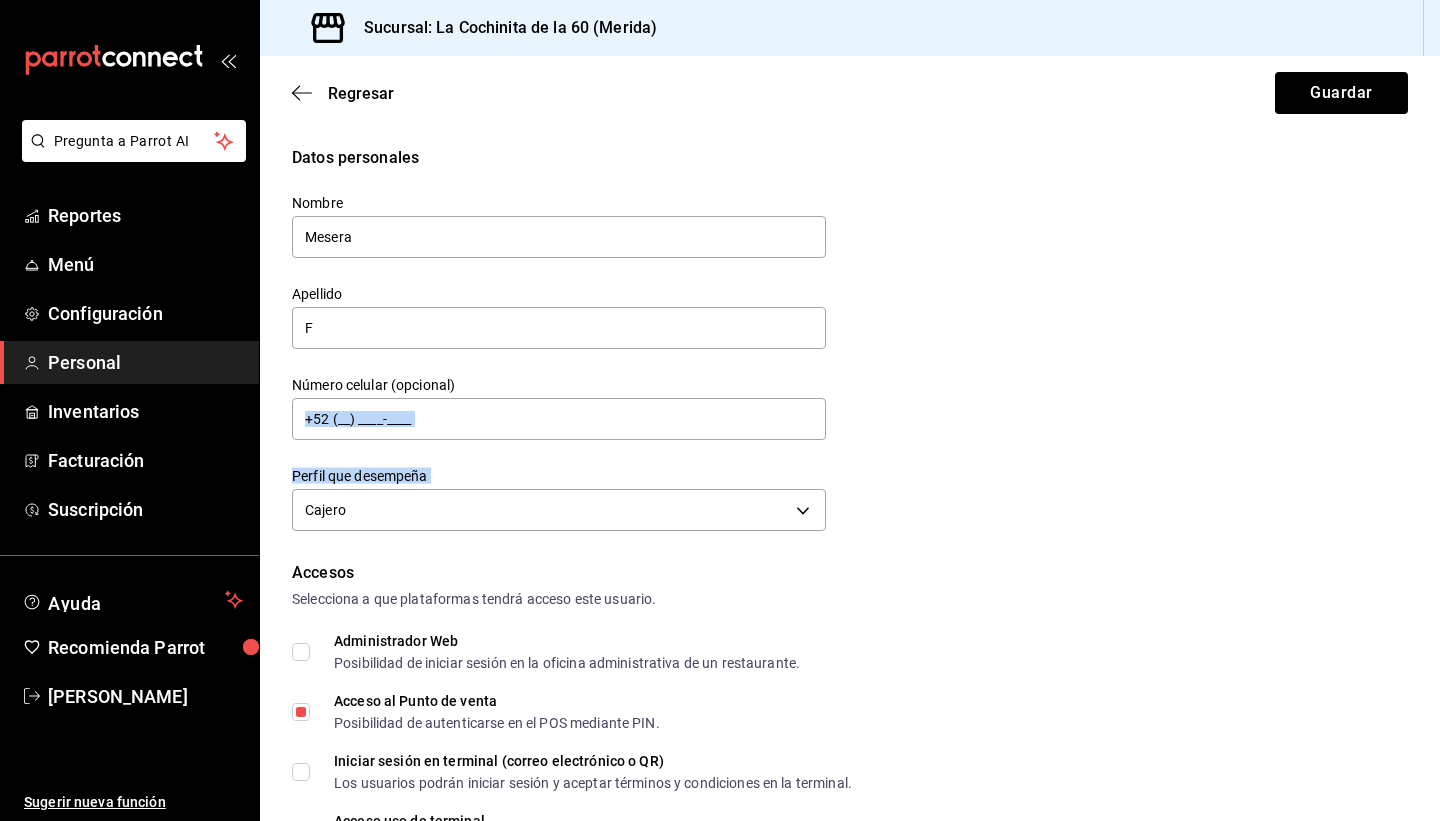 drag, startPoint x: 1437, startPoint y: 386, endPoint x: 1433, endPoint y: 474, distance: 88.09086 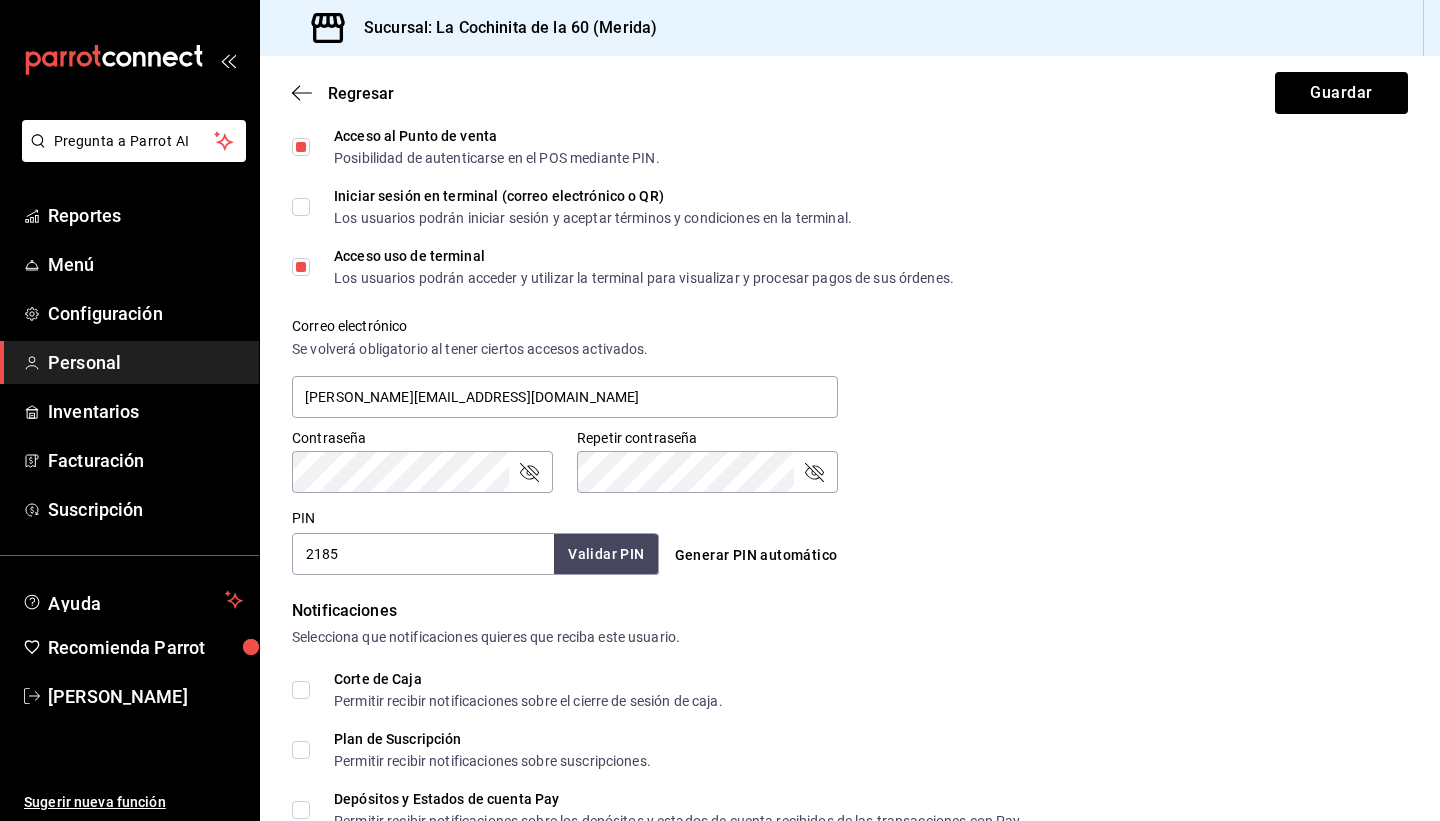 scroll, scrollTop: 600, scrollLeft: 0, axis: vertical 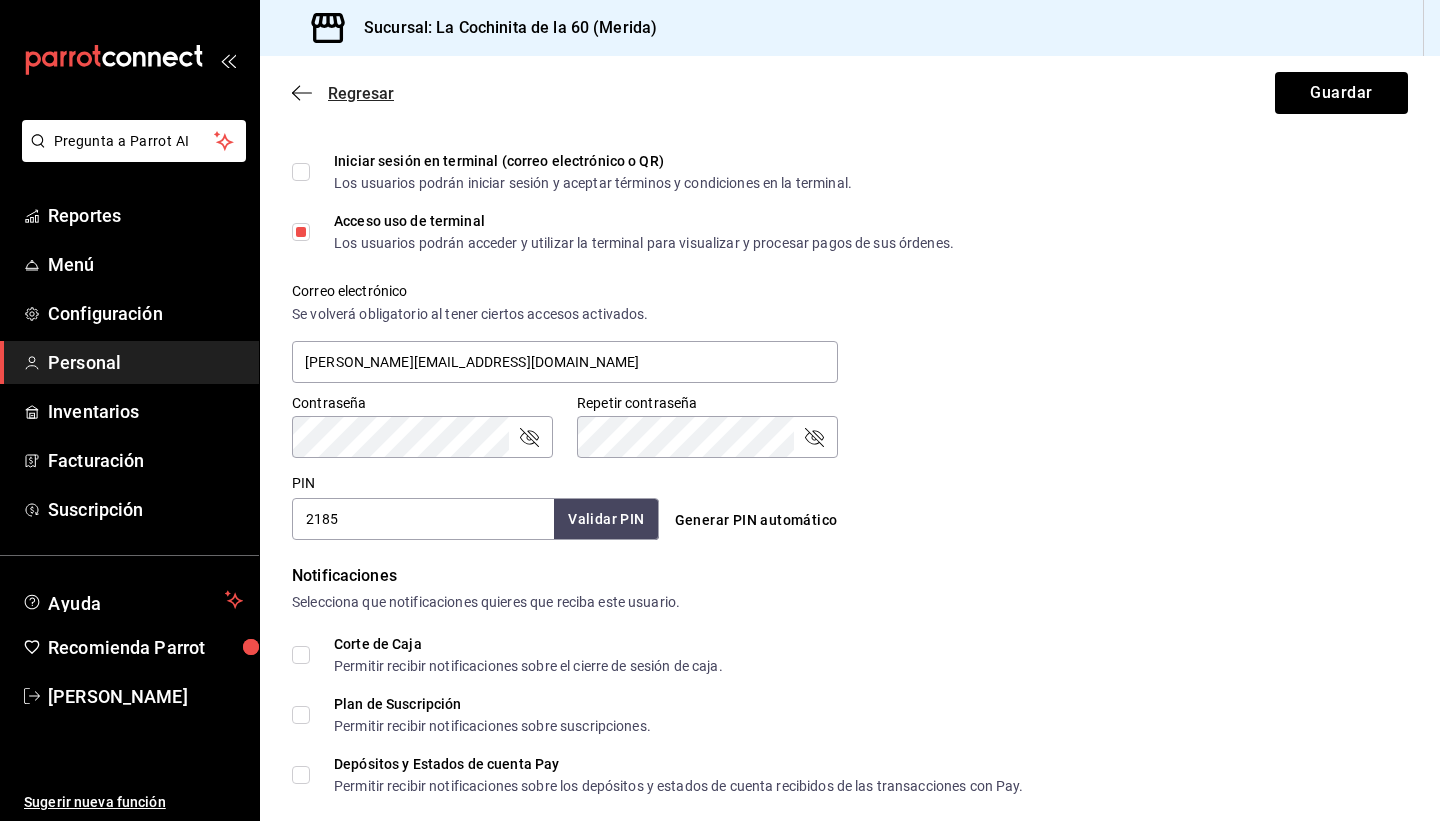click on "Regresar" at bounding box center [361, 93] 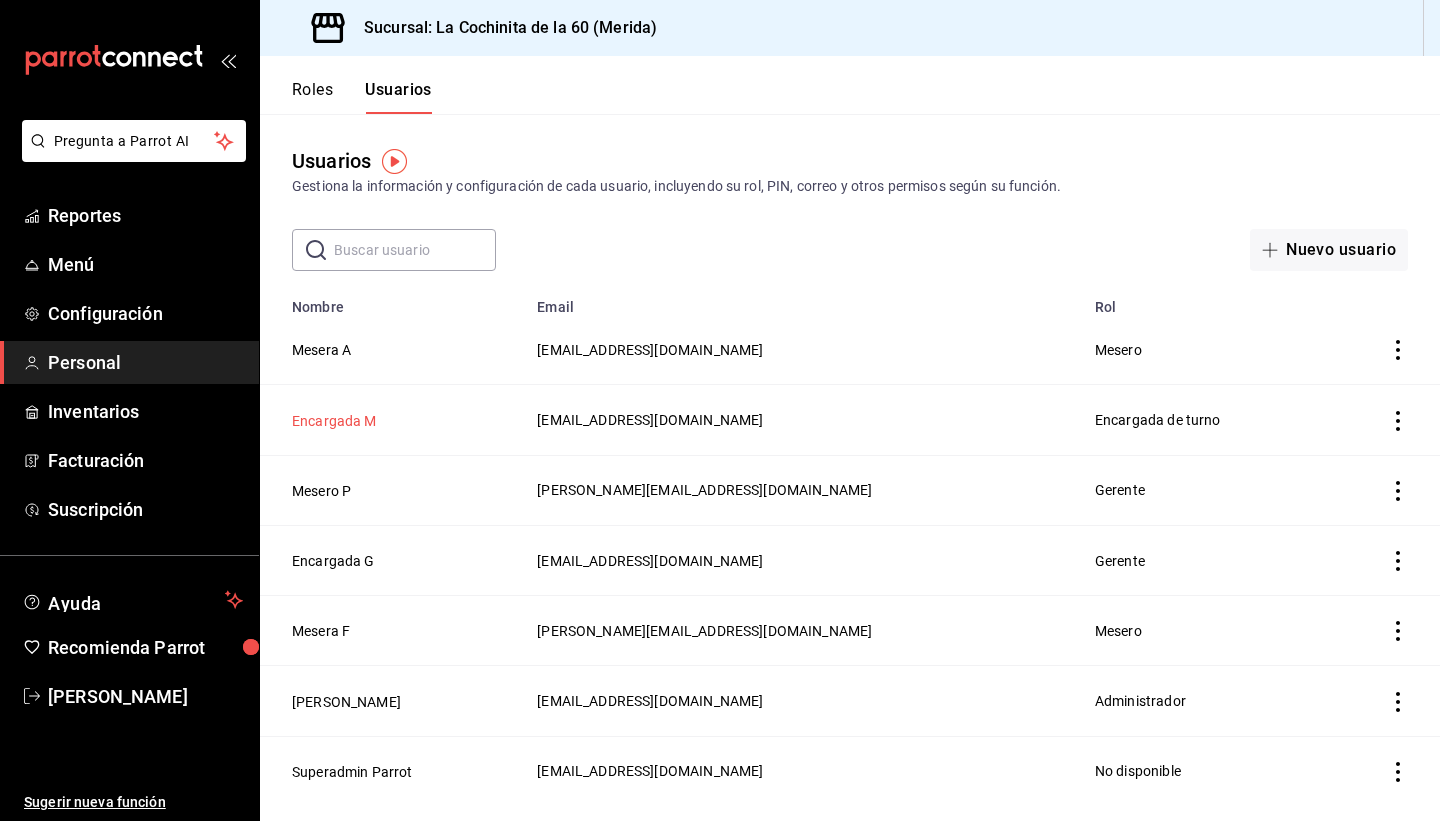 click on "Encargada M" at bounding box center [334, 421] 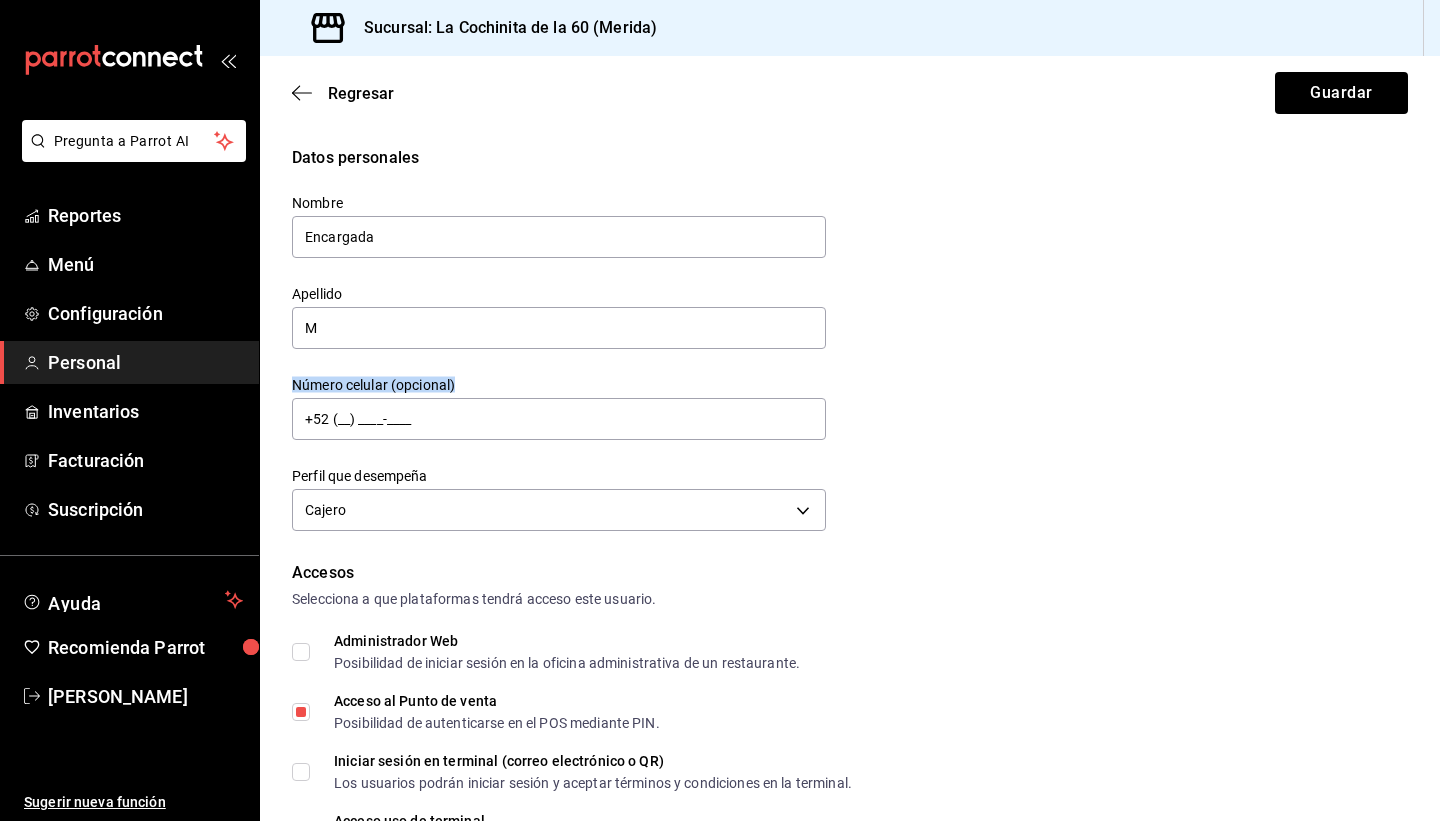 drag, startPoint x: 1434, startPoint y: 361, endPoint x: 1432, endPoint y: 439, distance: 78.025635 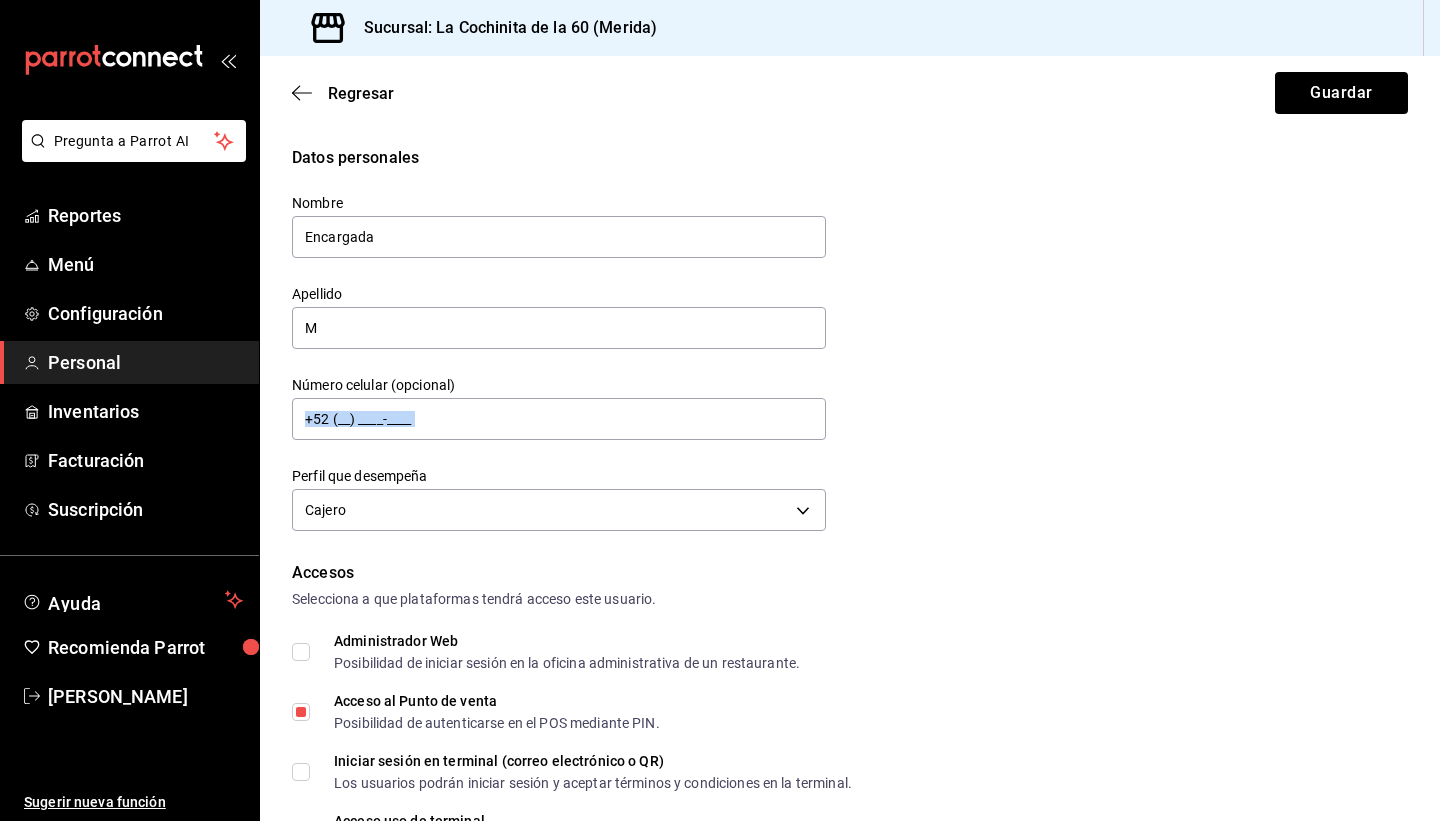 drag, startPoint x: 1434, startPoint y: 397, endPoint x: 1437, endPoint y: 451, distance: 54.08327 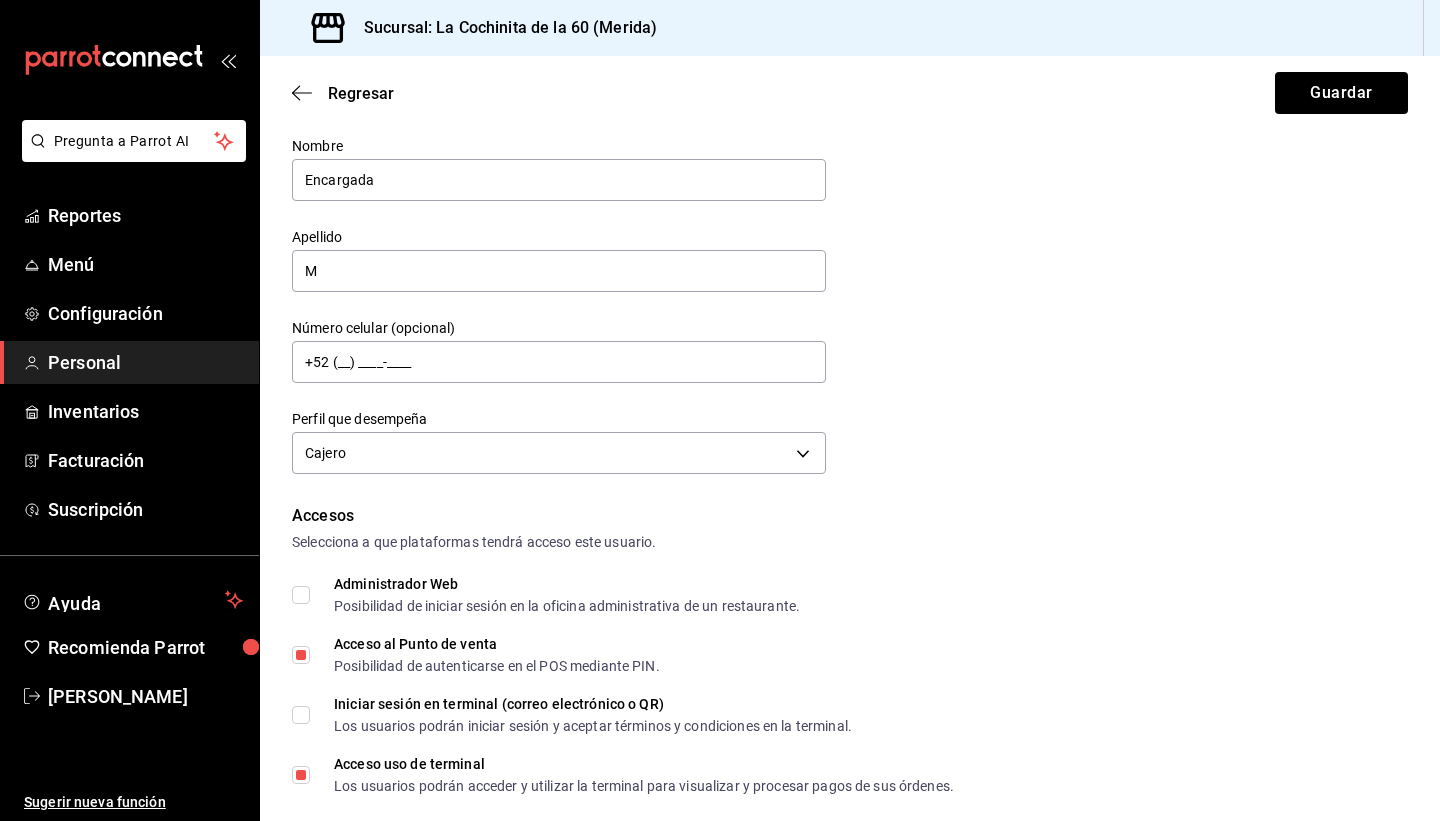 scroll, scrollTop: 0, scrollLeft: 0, axis: both 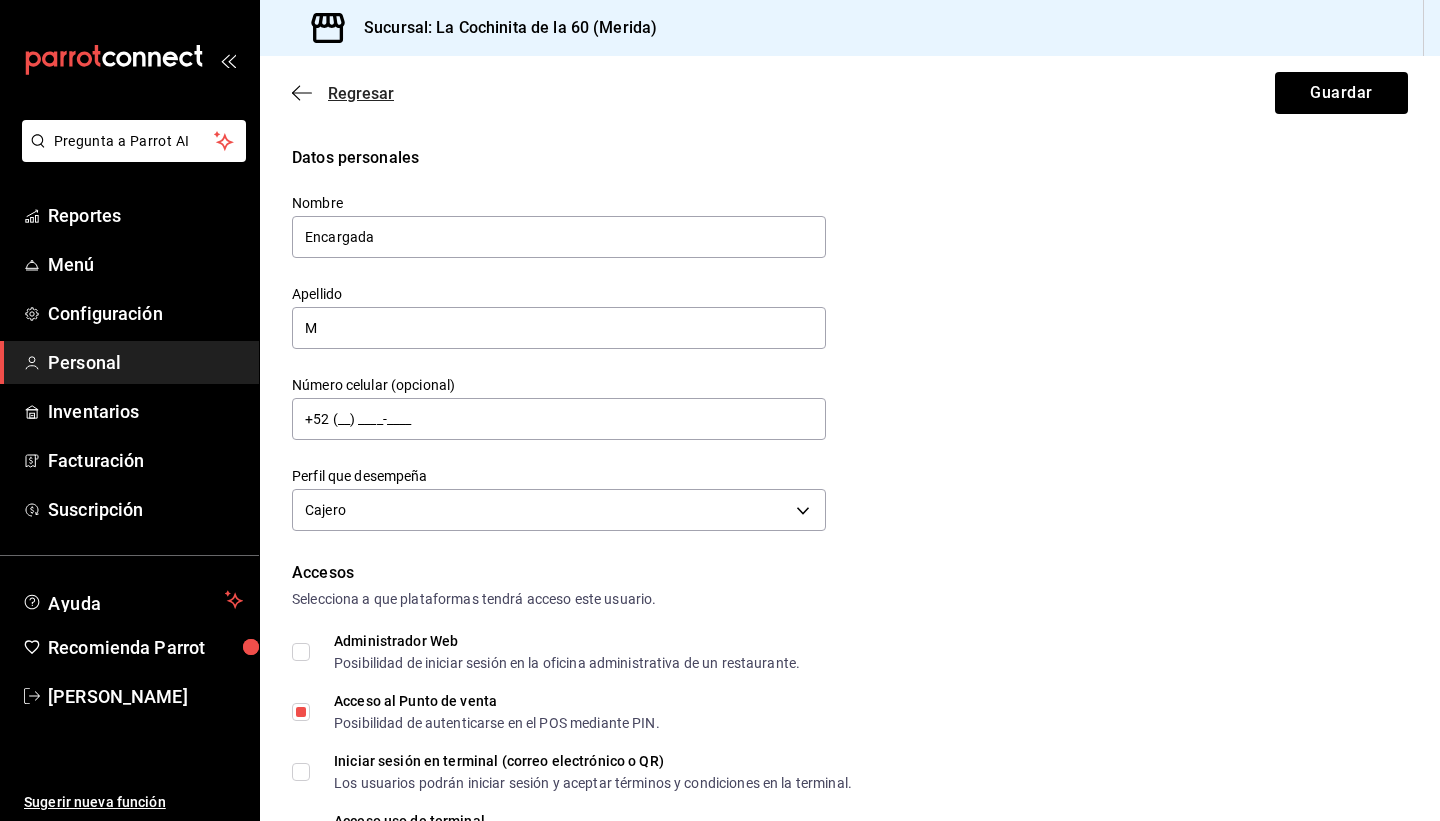 click 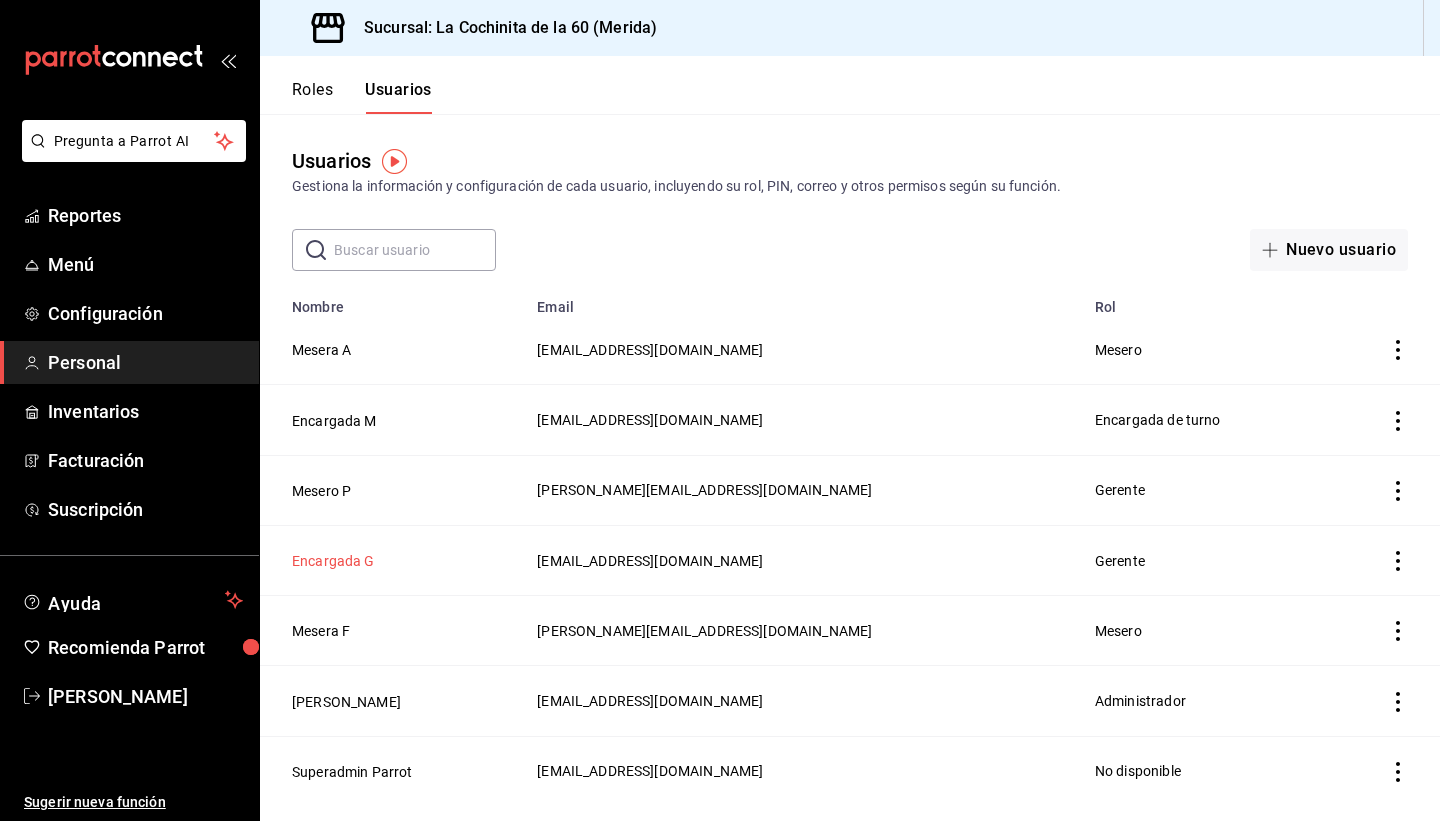 click on "Encargada G" at bounding box center (333, 561) 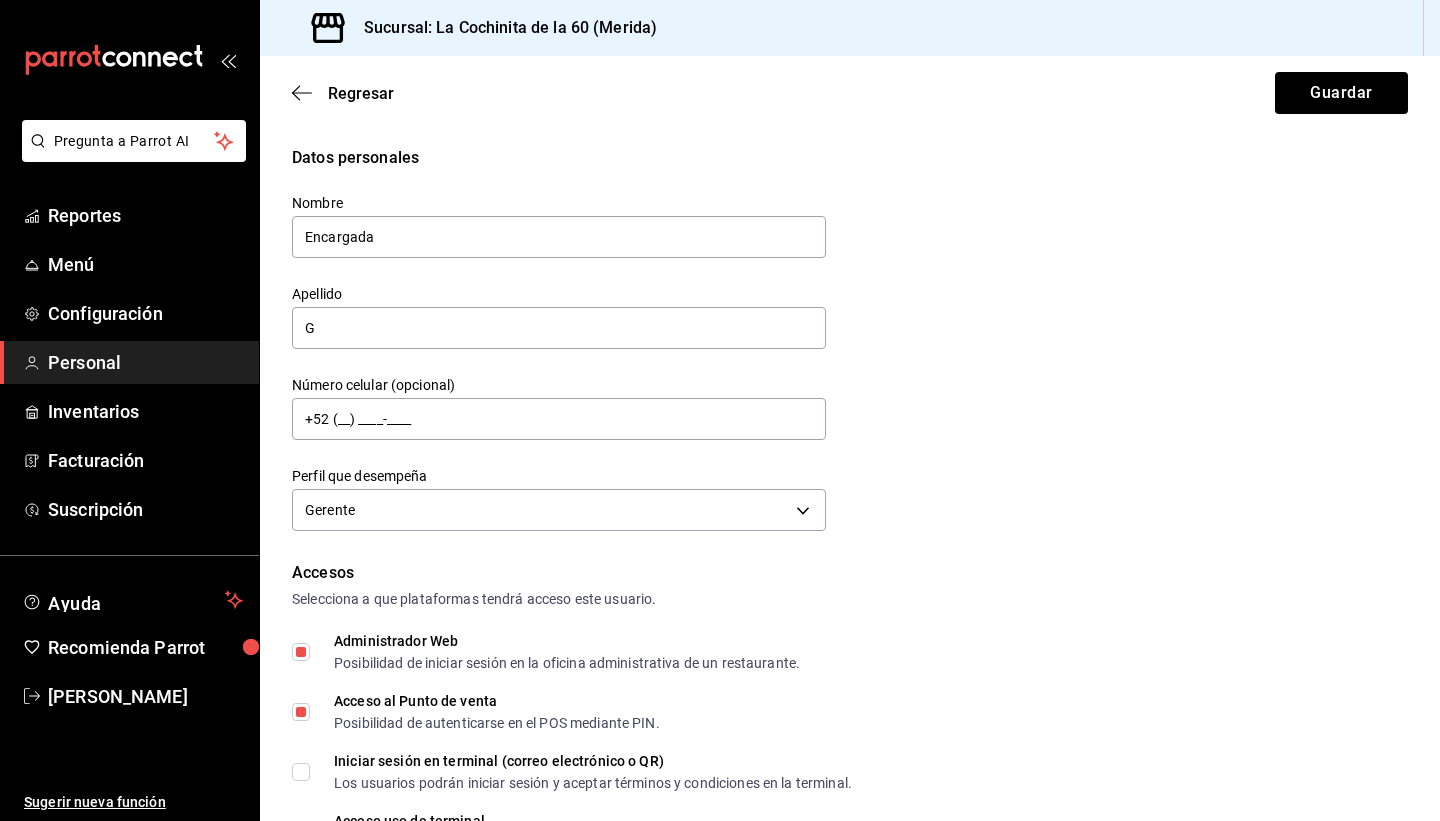 checkbox on "true" 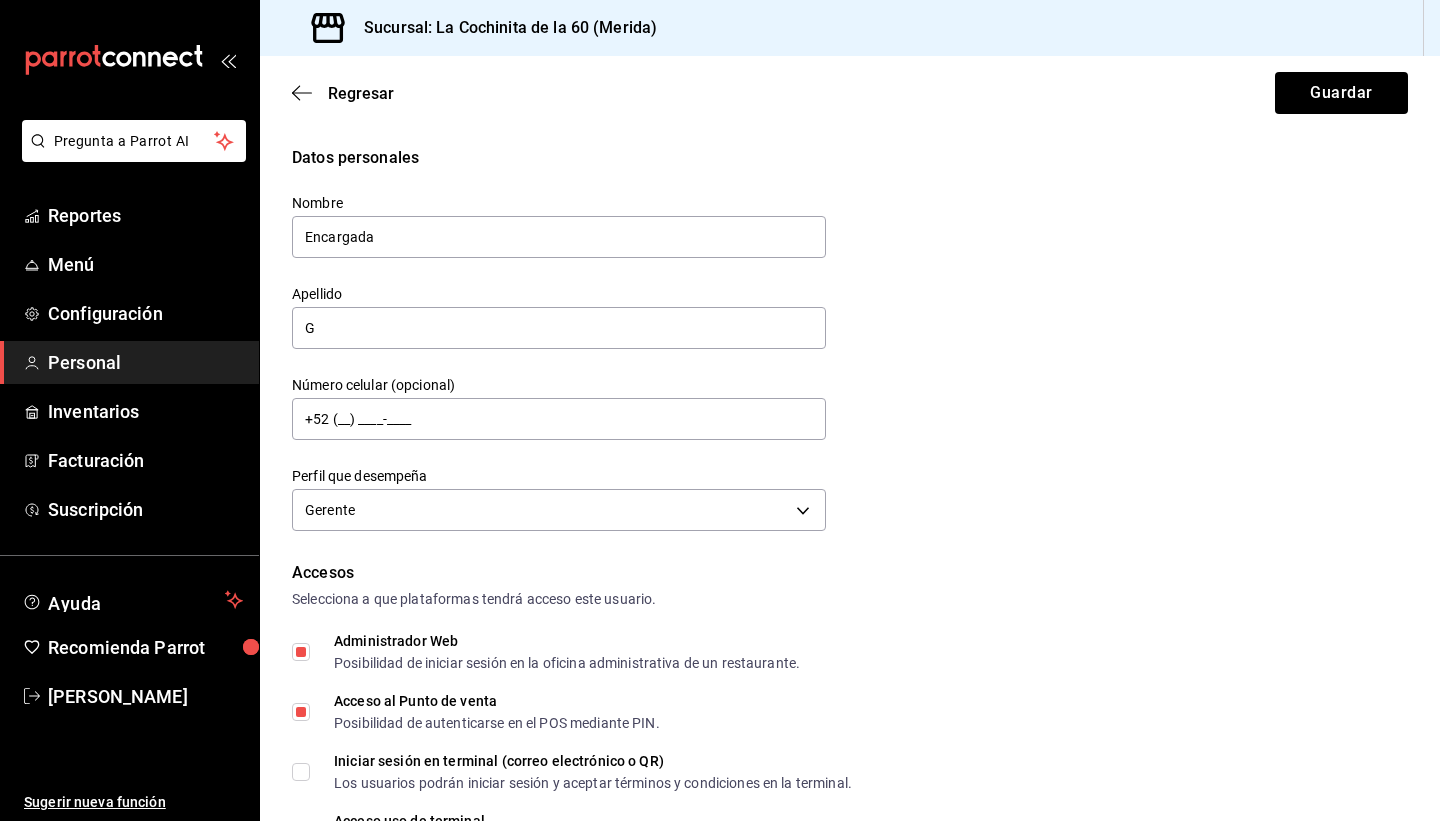 click on "Accesos" at bounding box center (850, 573) 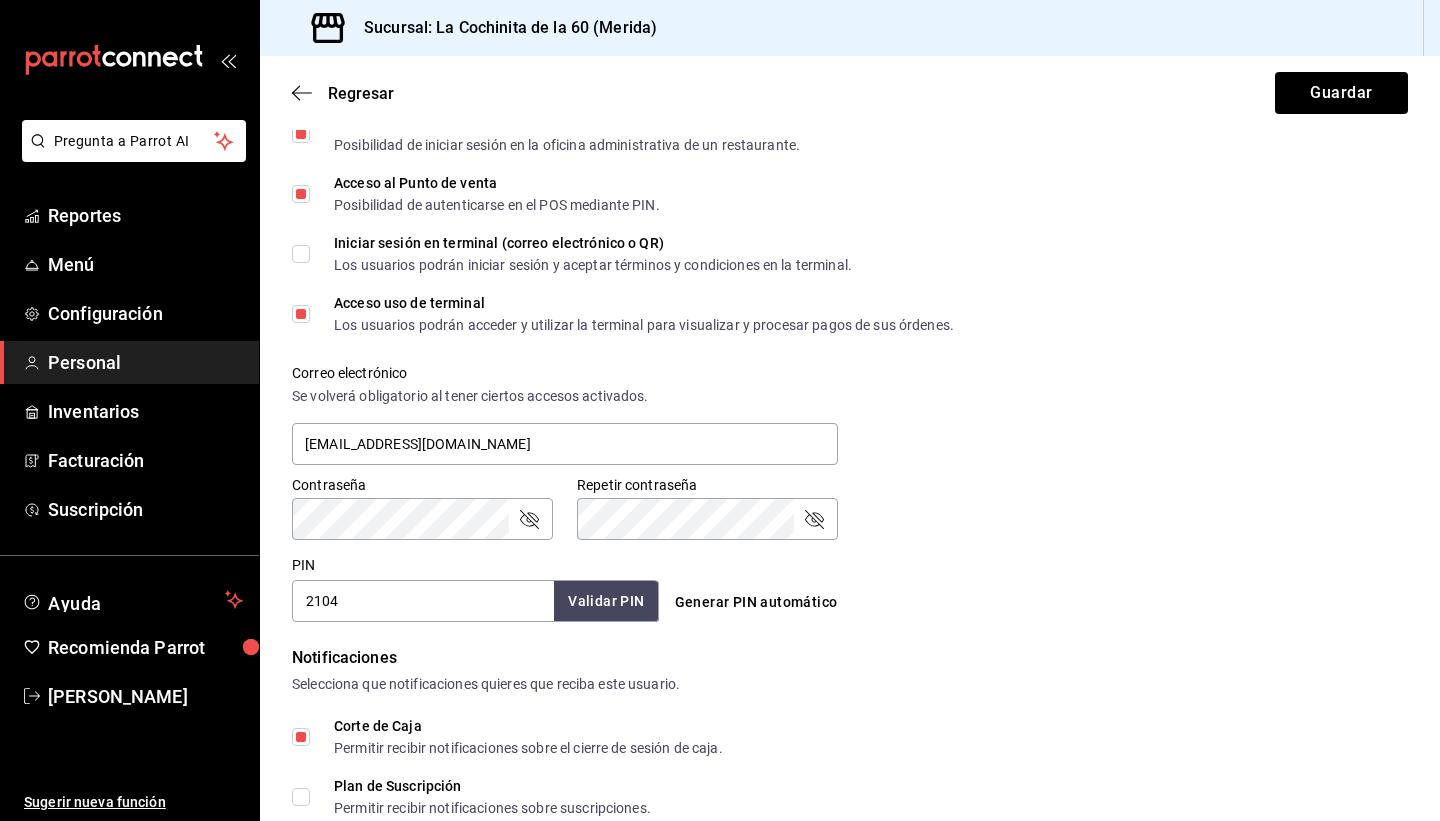 scroll, scrollTop: 520, scrollLeft: 0, axis: vertical 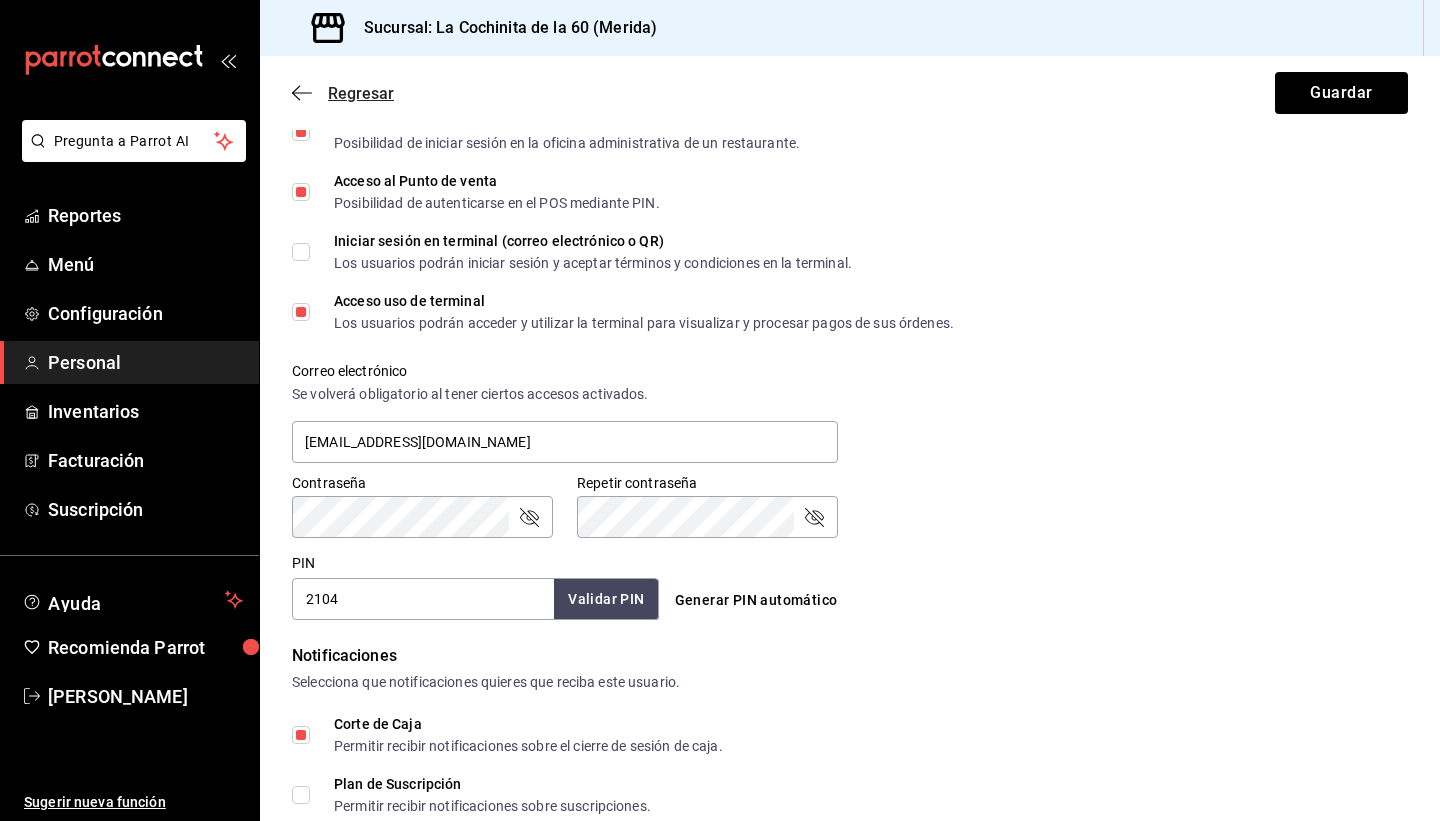 click on "Regresar" at bounding box center (343, 93) 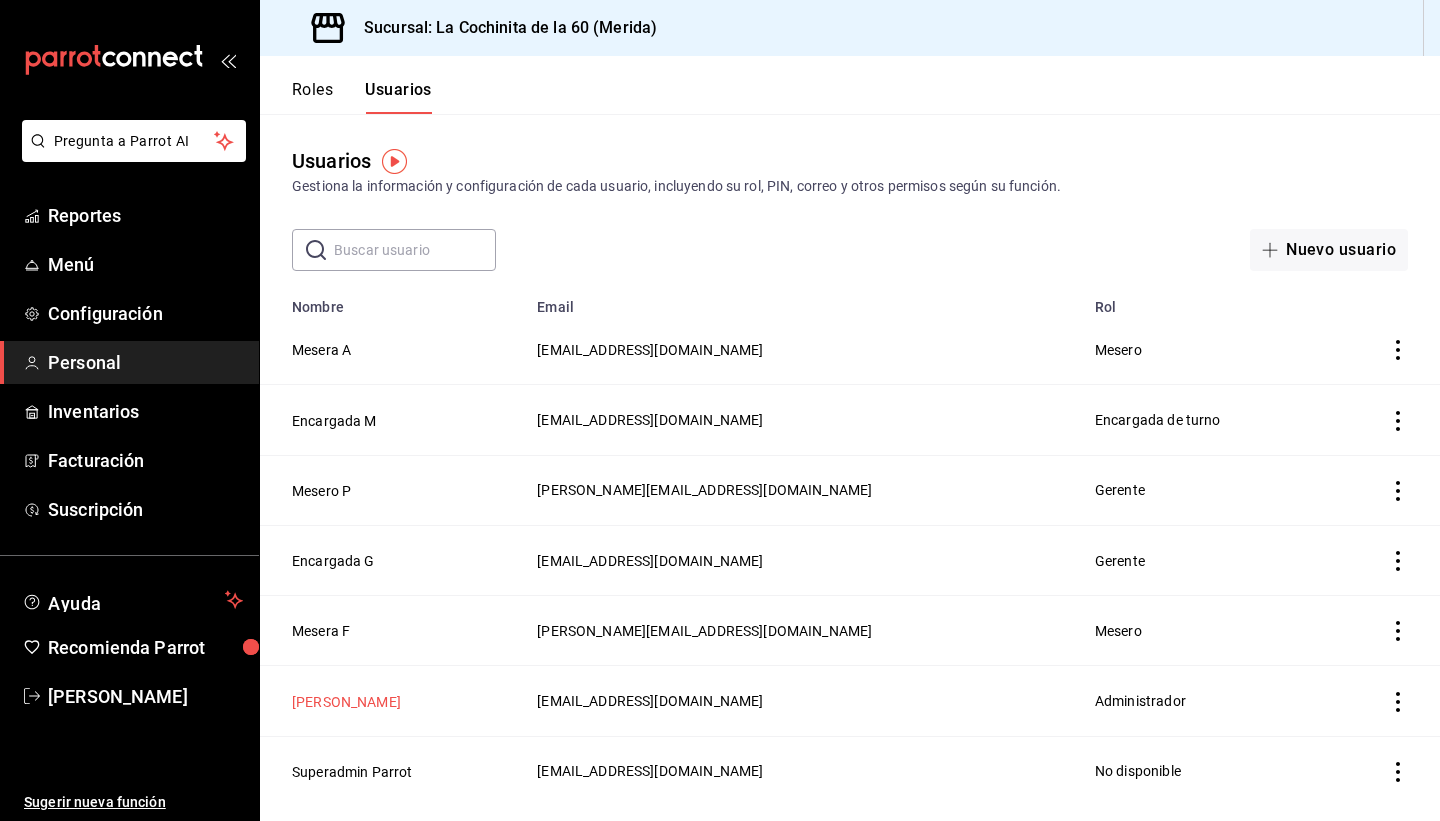 click on "[PERSON_NAME]" at bounding box center [346, 702] 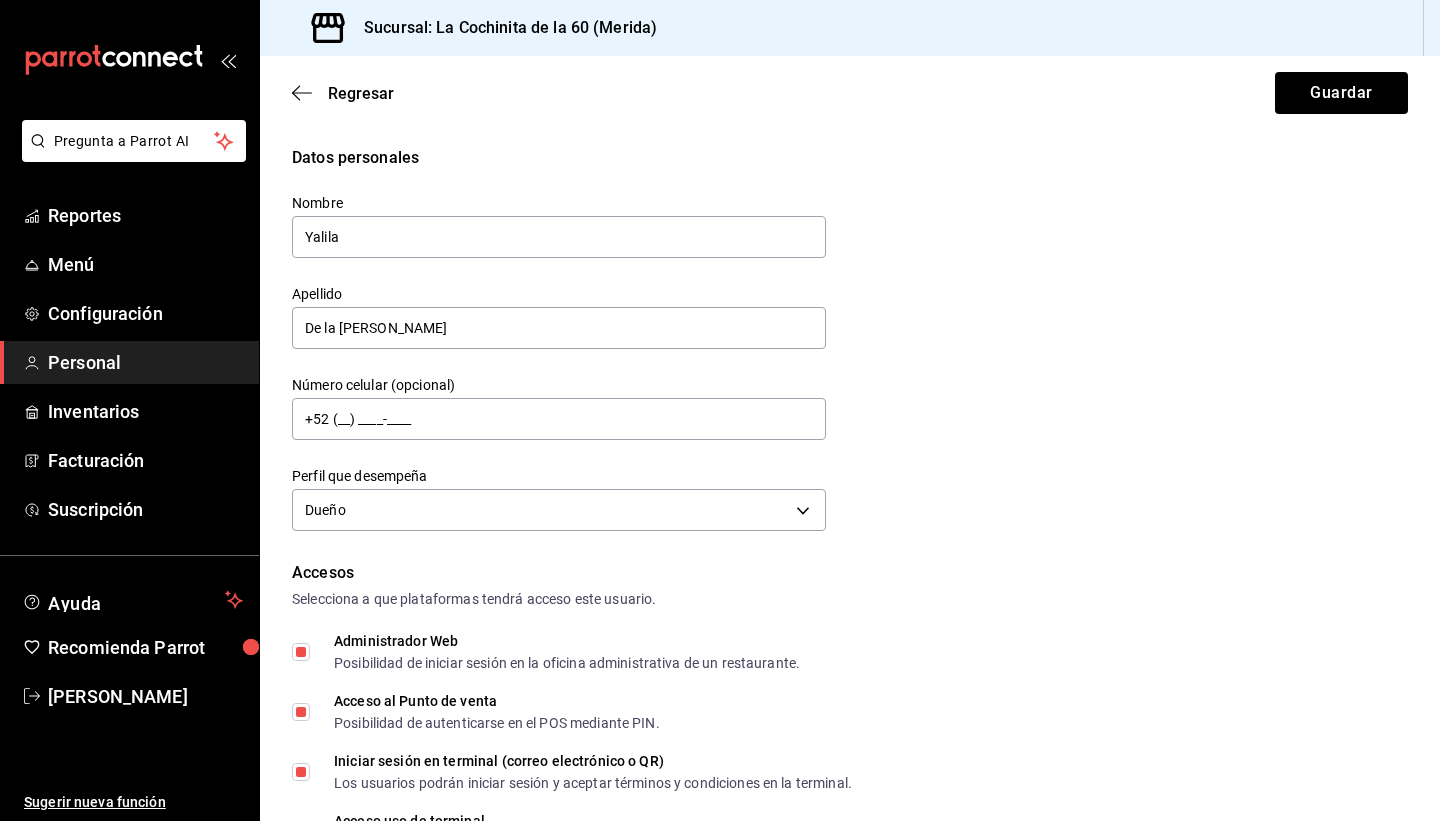 click on "Accesos" at bounding box center [850, 573] 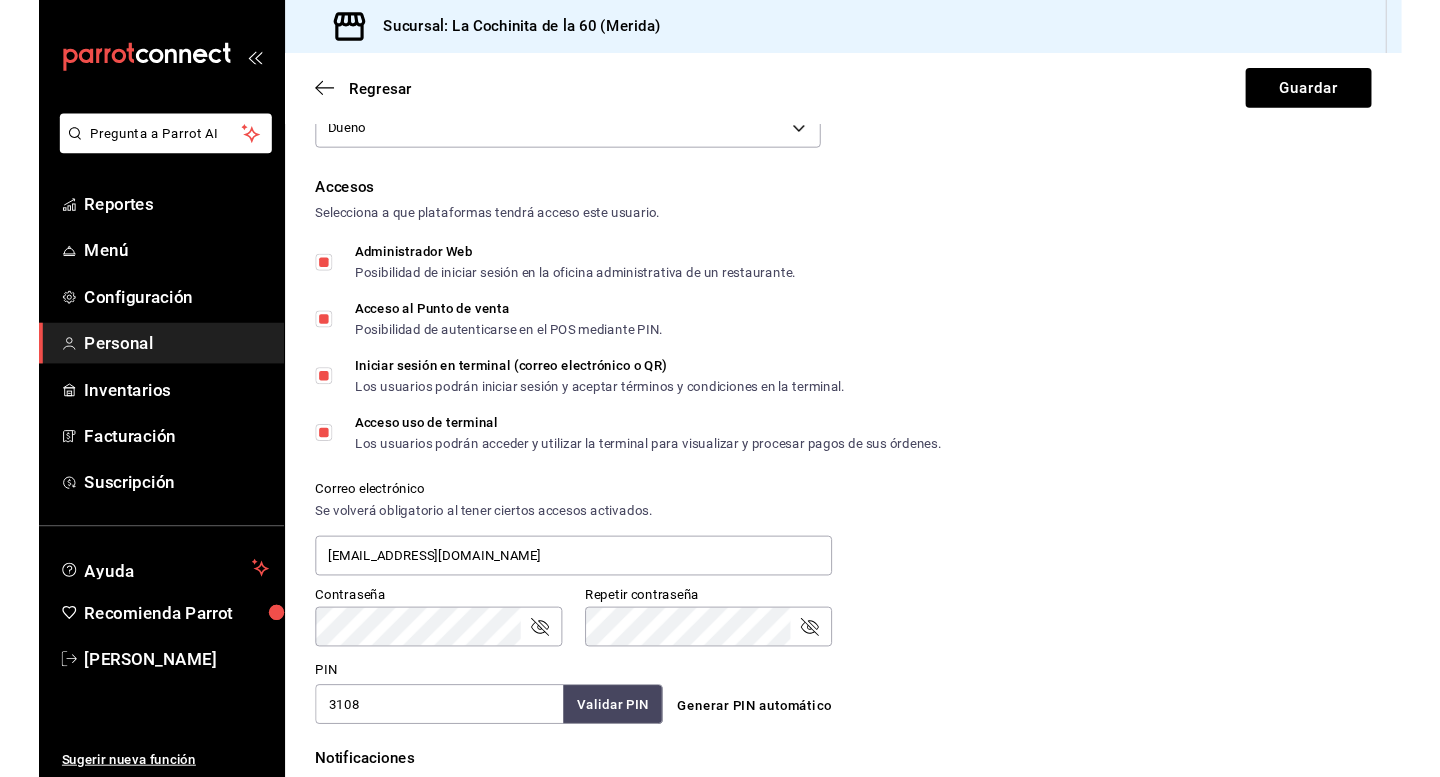 scroll, scrollTop: 320, scrollLeft: 0, axis: vertical 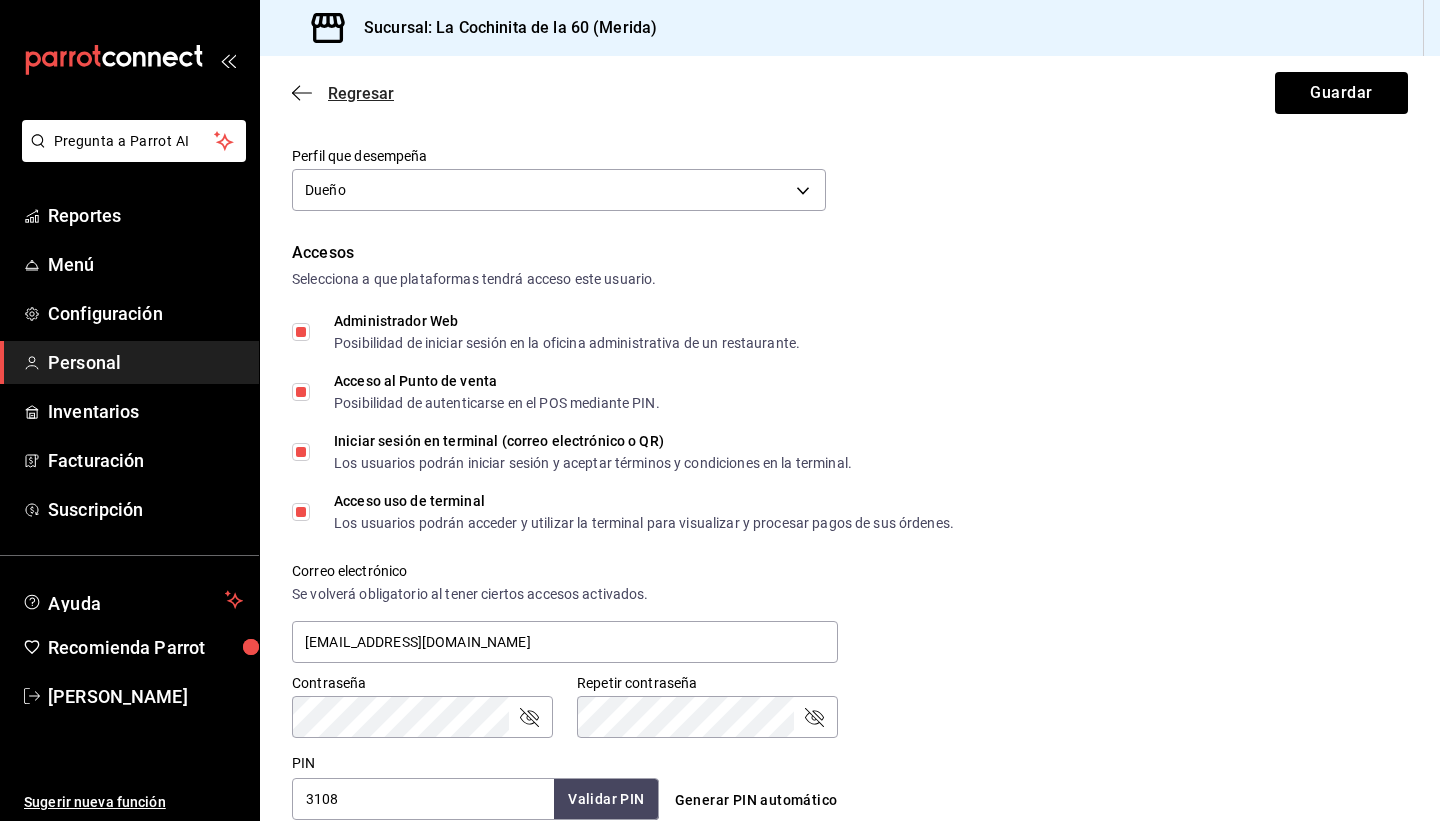 click on "Regresar Guardar" at bounding box center [850, 93] 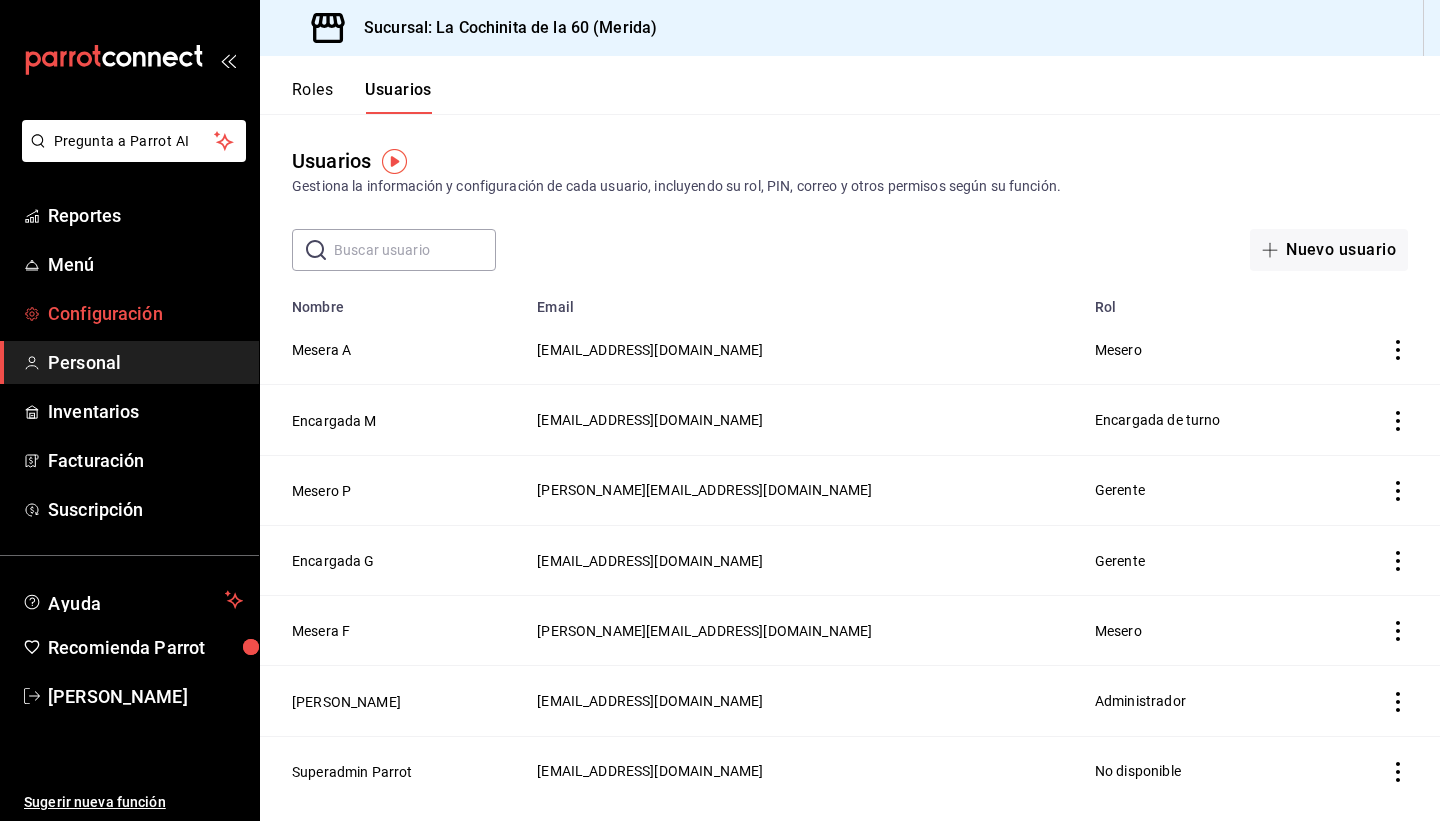 click on "Configuración" at bounding box center (145, 313) 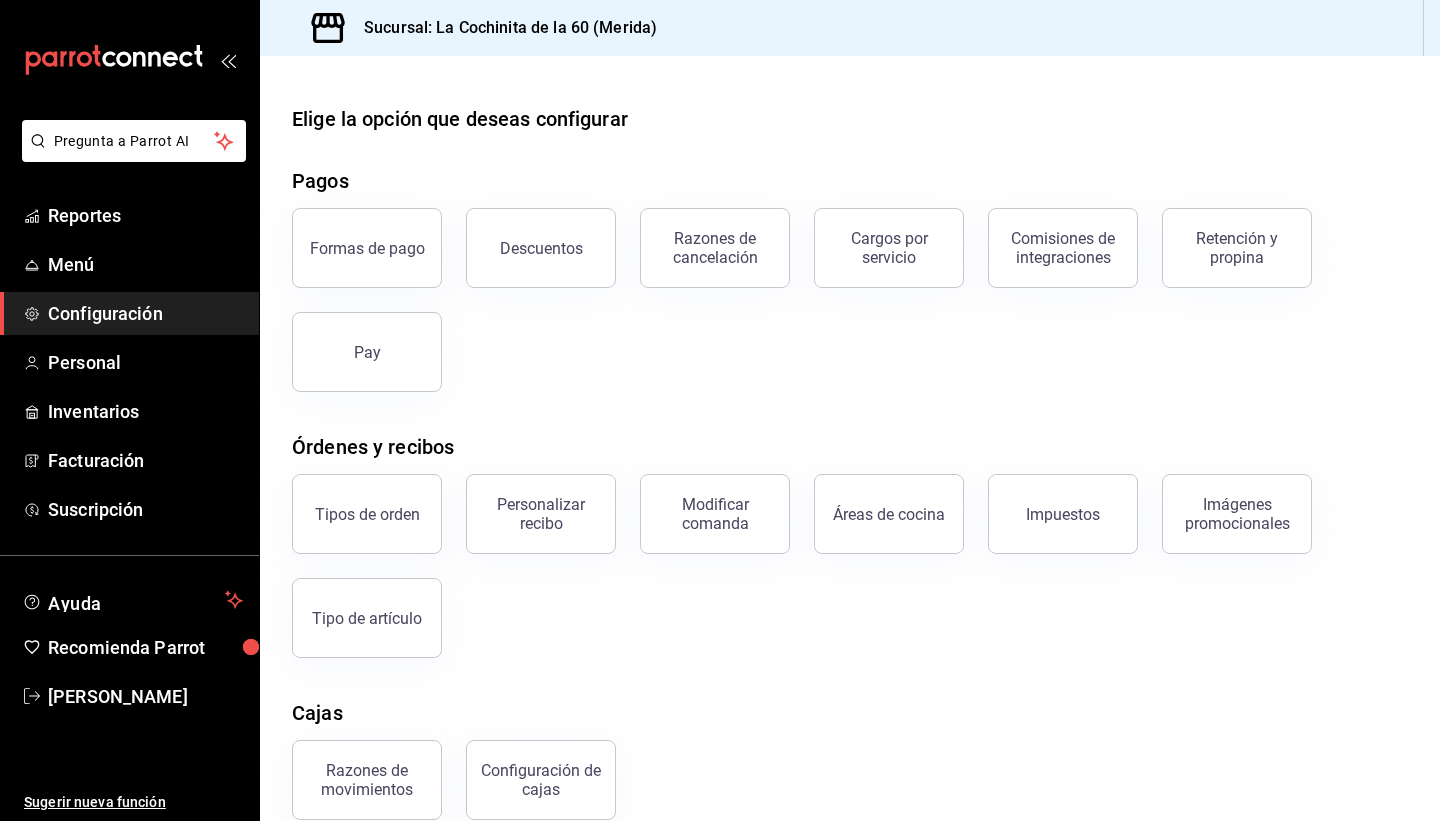 drag, startPoint x: 1438, startPoint y: 334, endPoint x: 1439, endPoint y: 411, distance: 77.00649 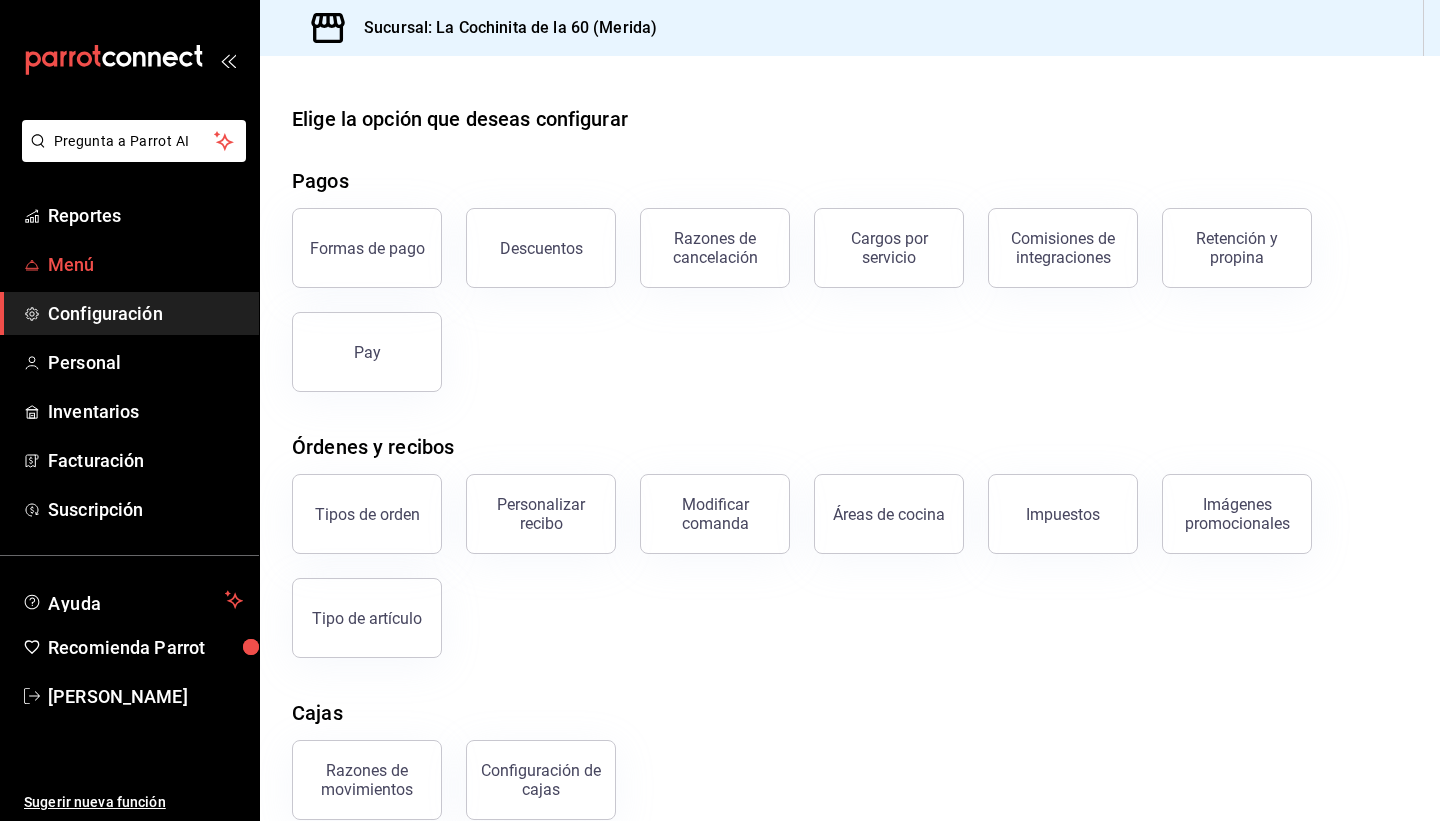 click on "Menú" at bounding box center [129, 264] 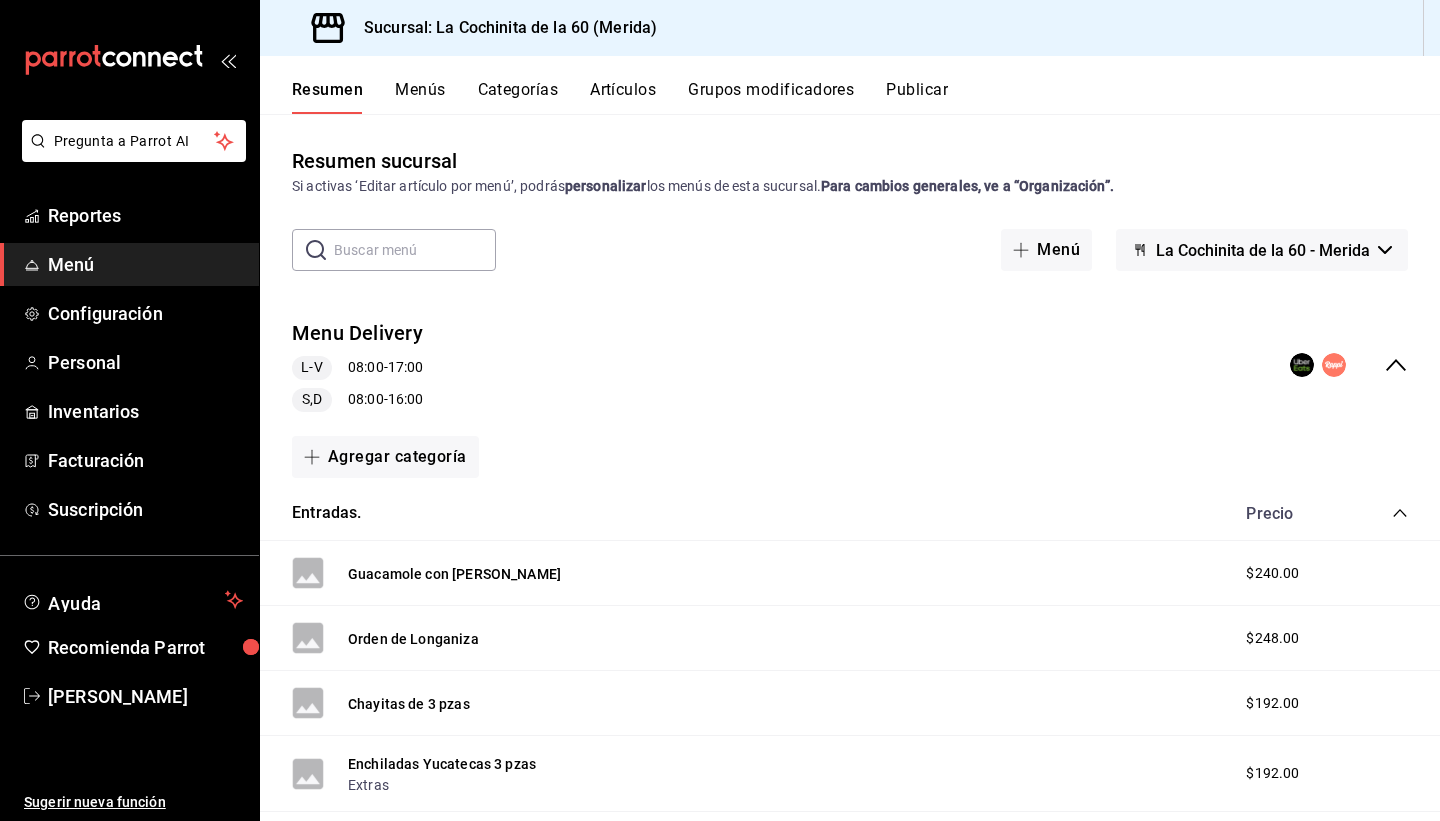 click on "Menús" at bounding box center [420, 97] 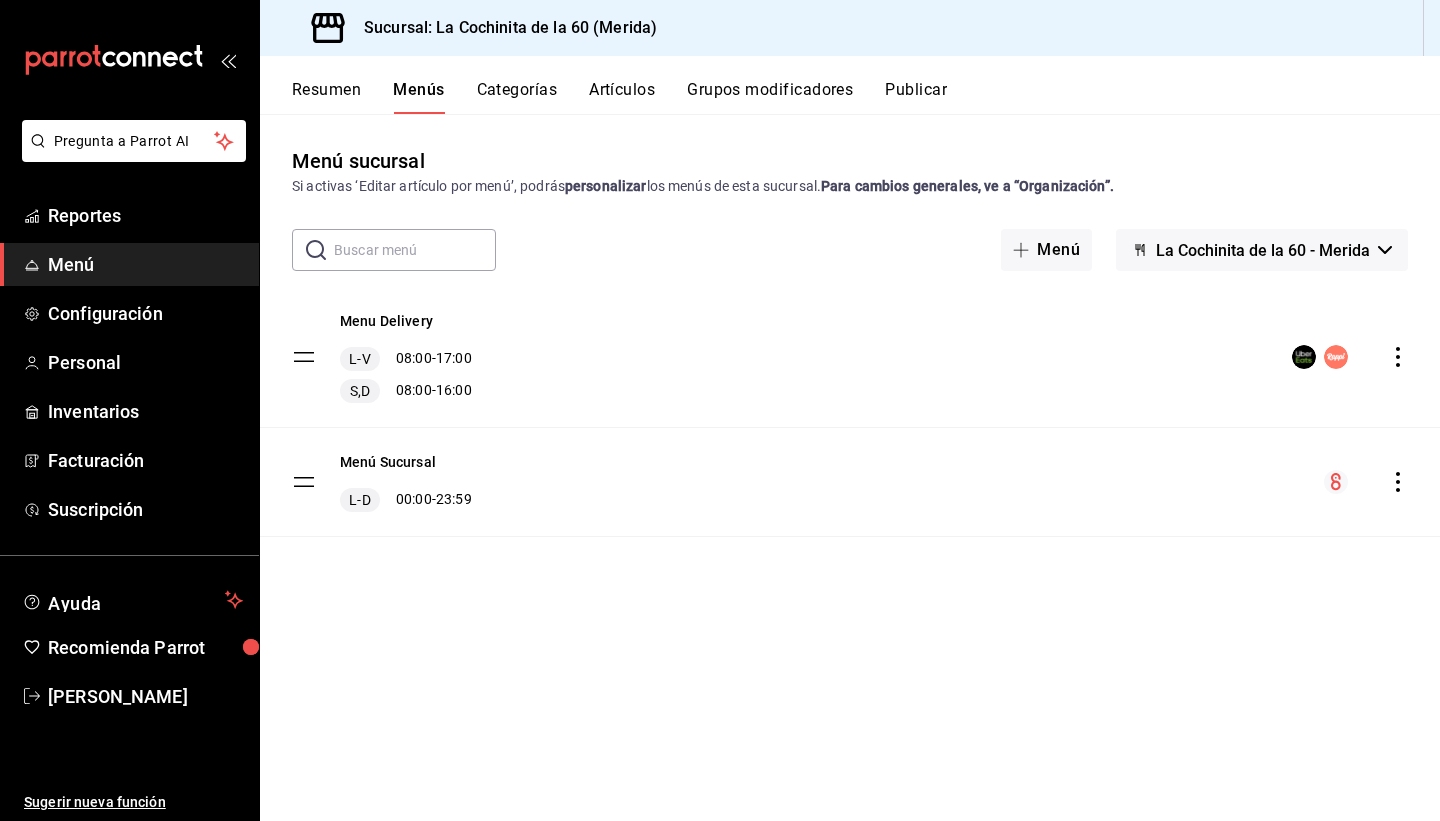 click on "Categorías" at bounding box center [517, 97] 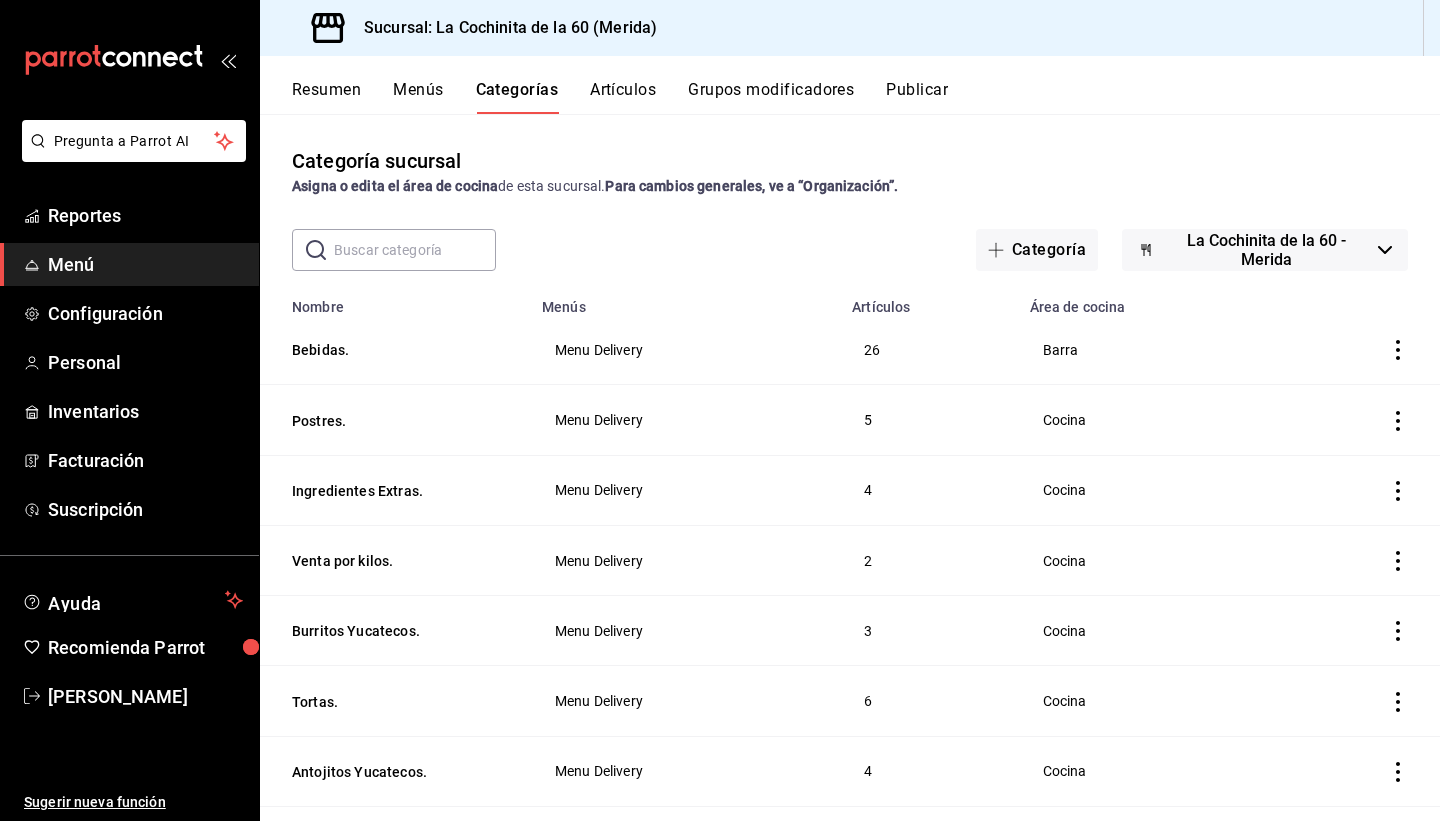 click on "Menú" at bounding box center [145, 264] 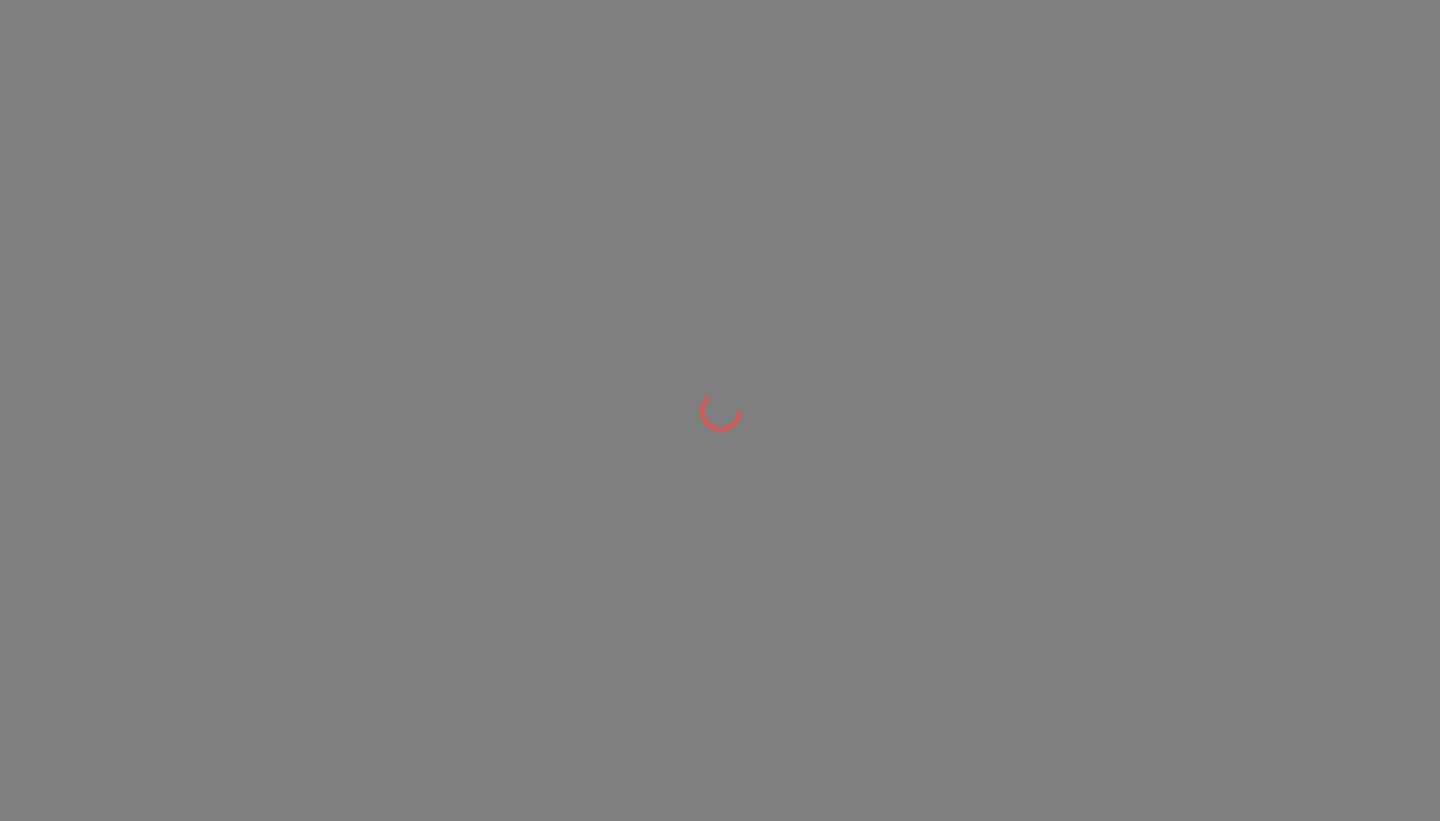 scroll, scrollTop: 0, scrollLeft: 0, axis: both 